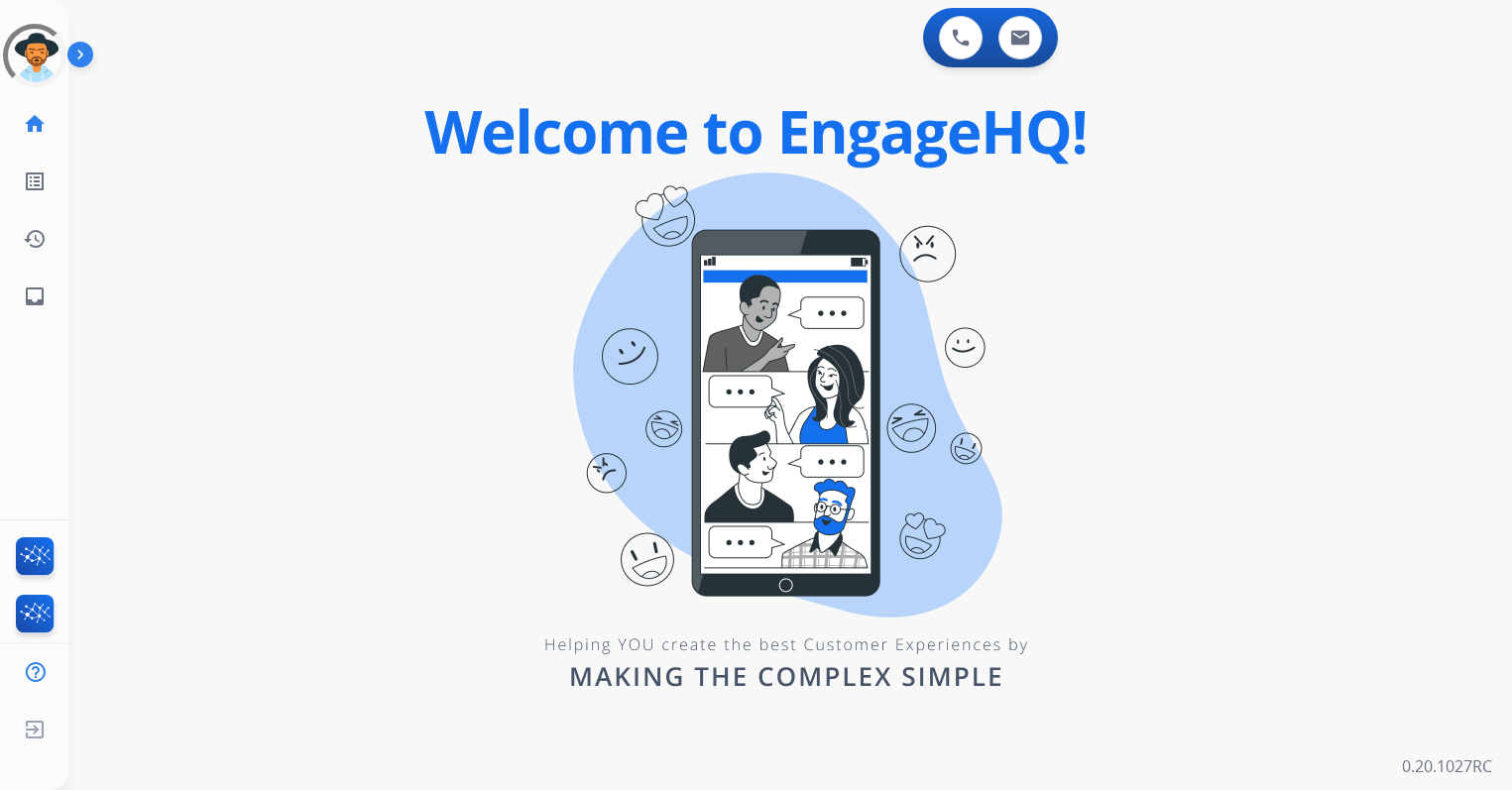 scroll, scrollTop: 0, scrollLeft: 0, axis: both 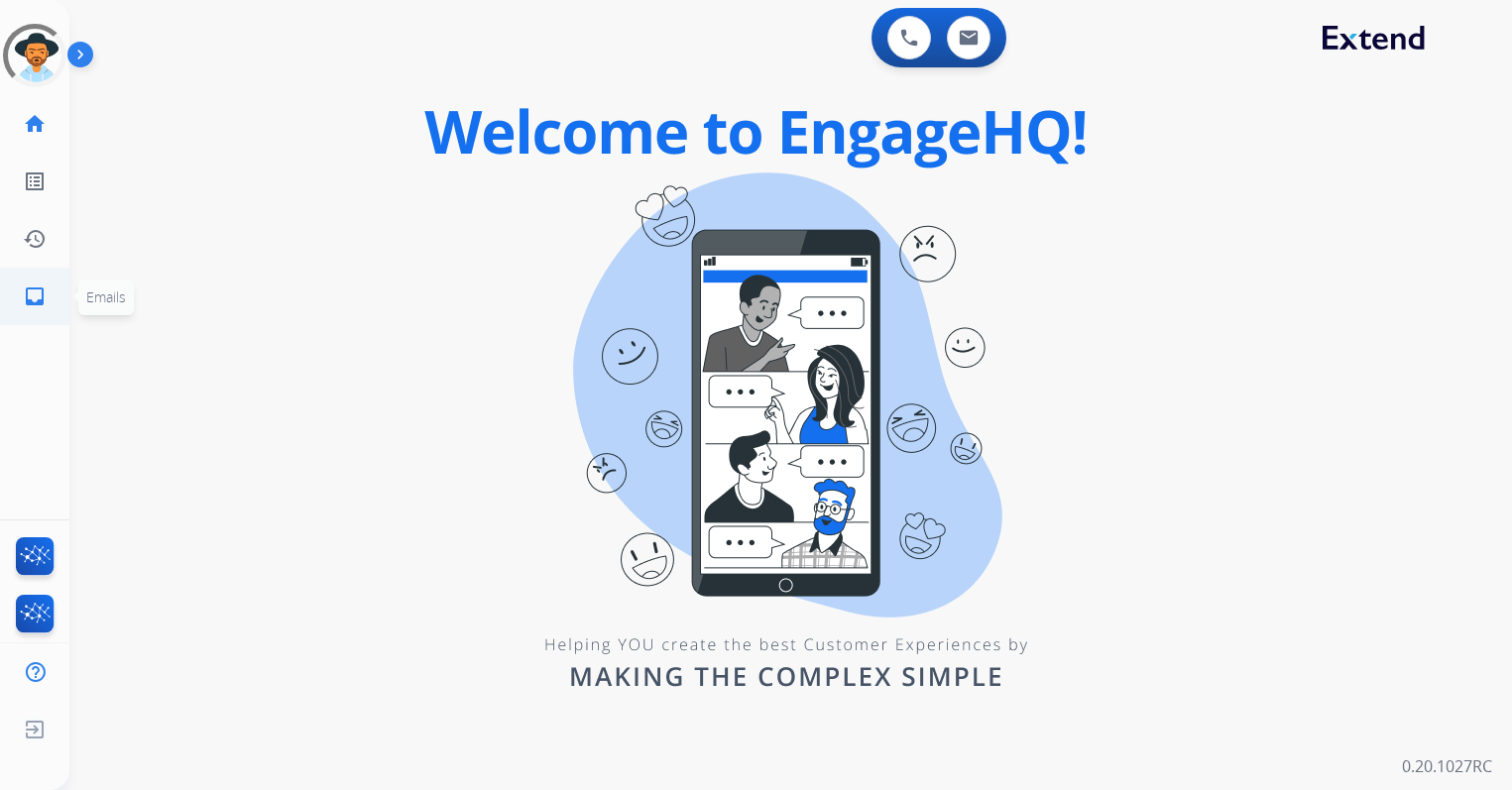 click on "inbox" 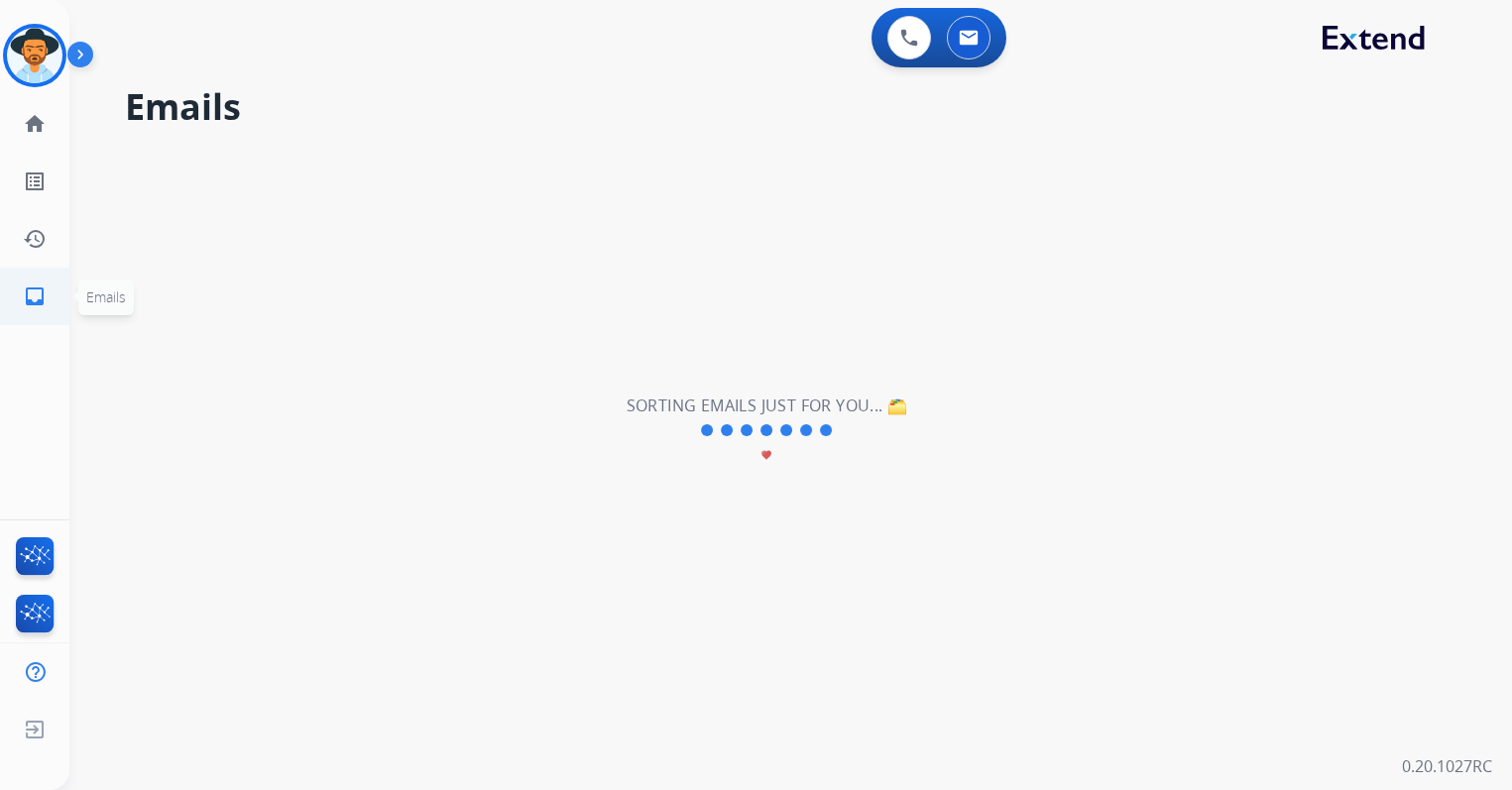 click on "inbox" 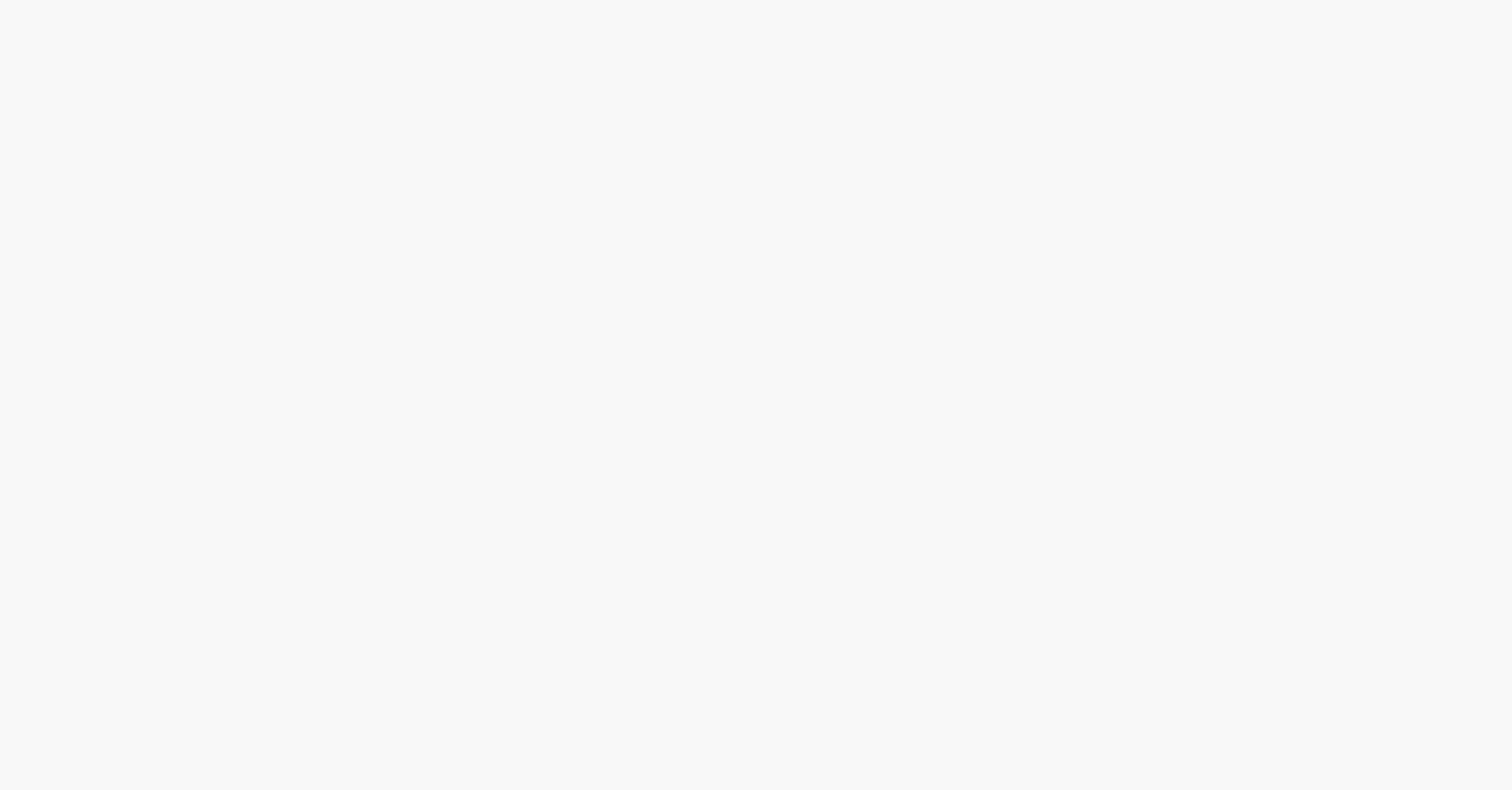 scroll, scrollTop: 0, scrollLeft: 0, axis: both 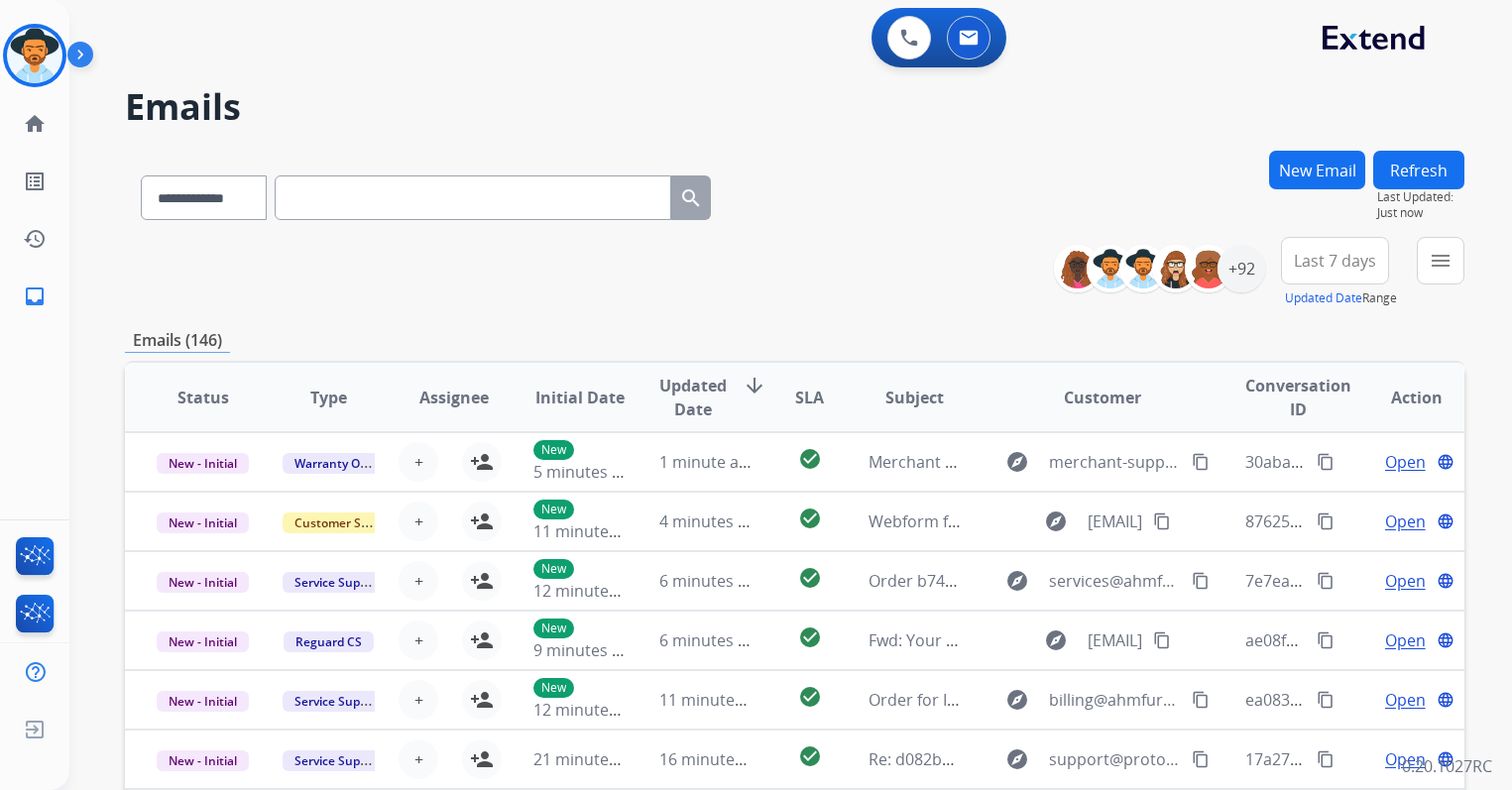 click at bounding box center (473, 197) 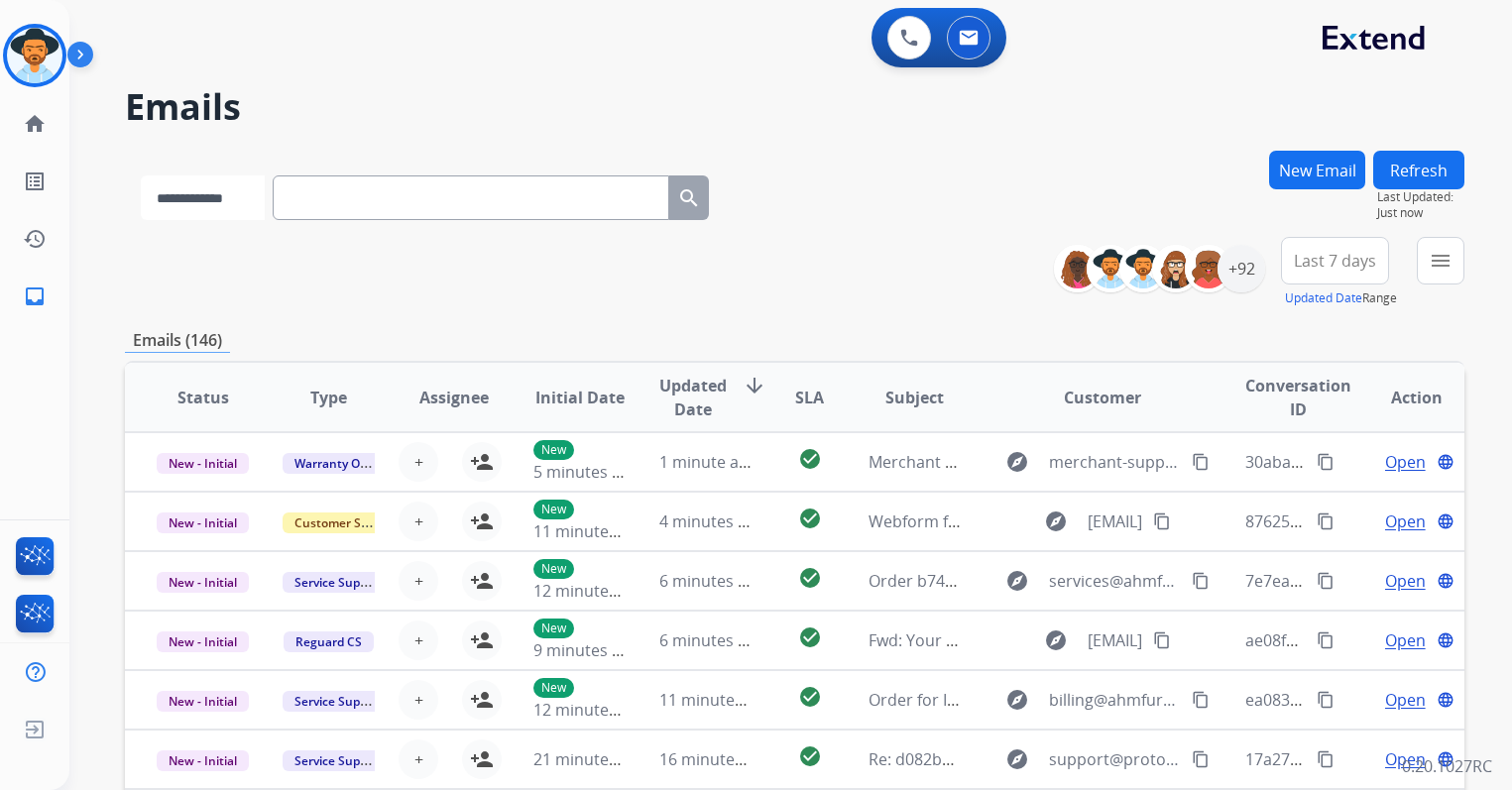 click on "**********" at bounding box center (202, 197) 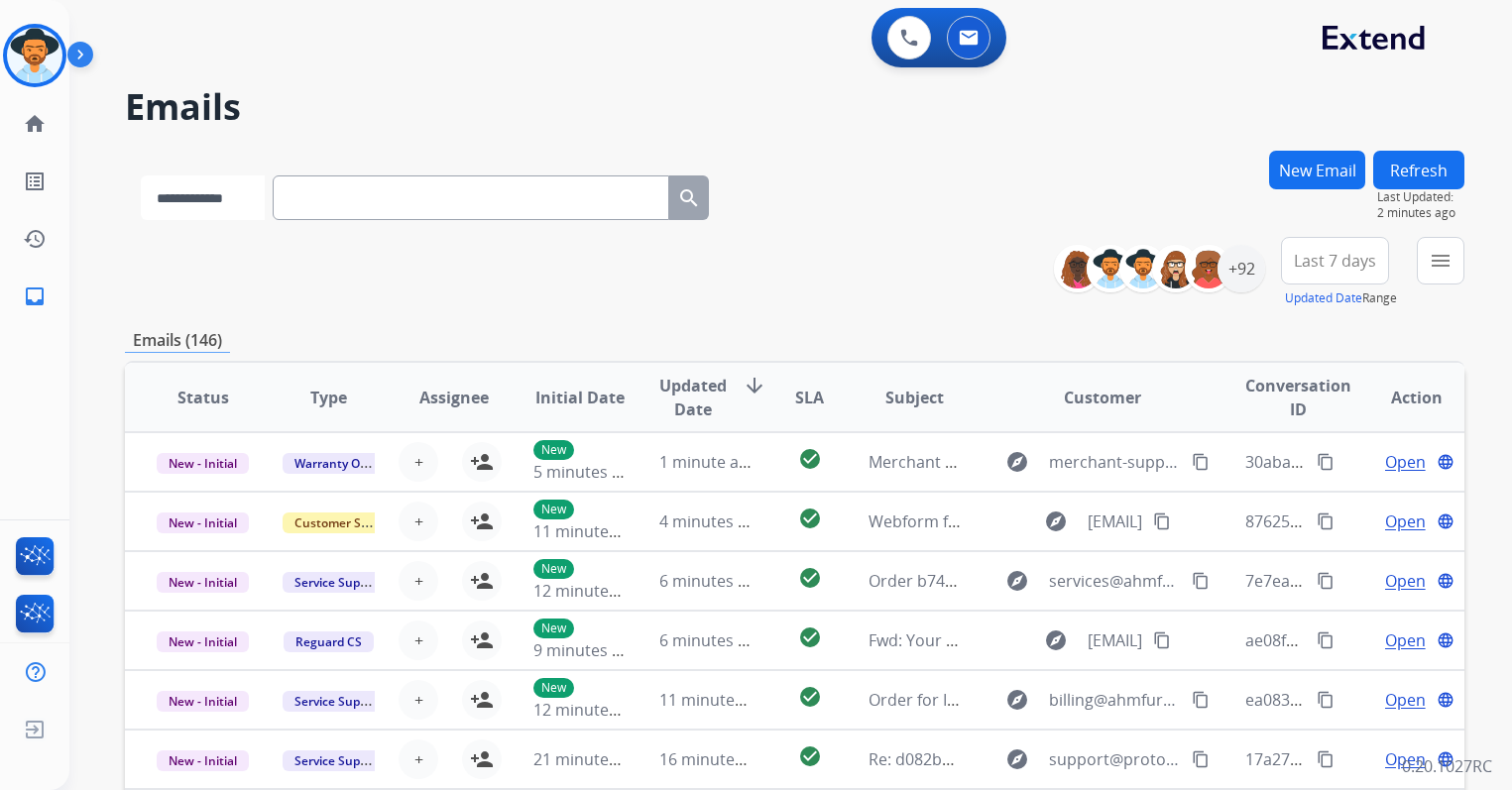 click on "**********" at bounding box center [202, 197] 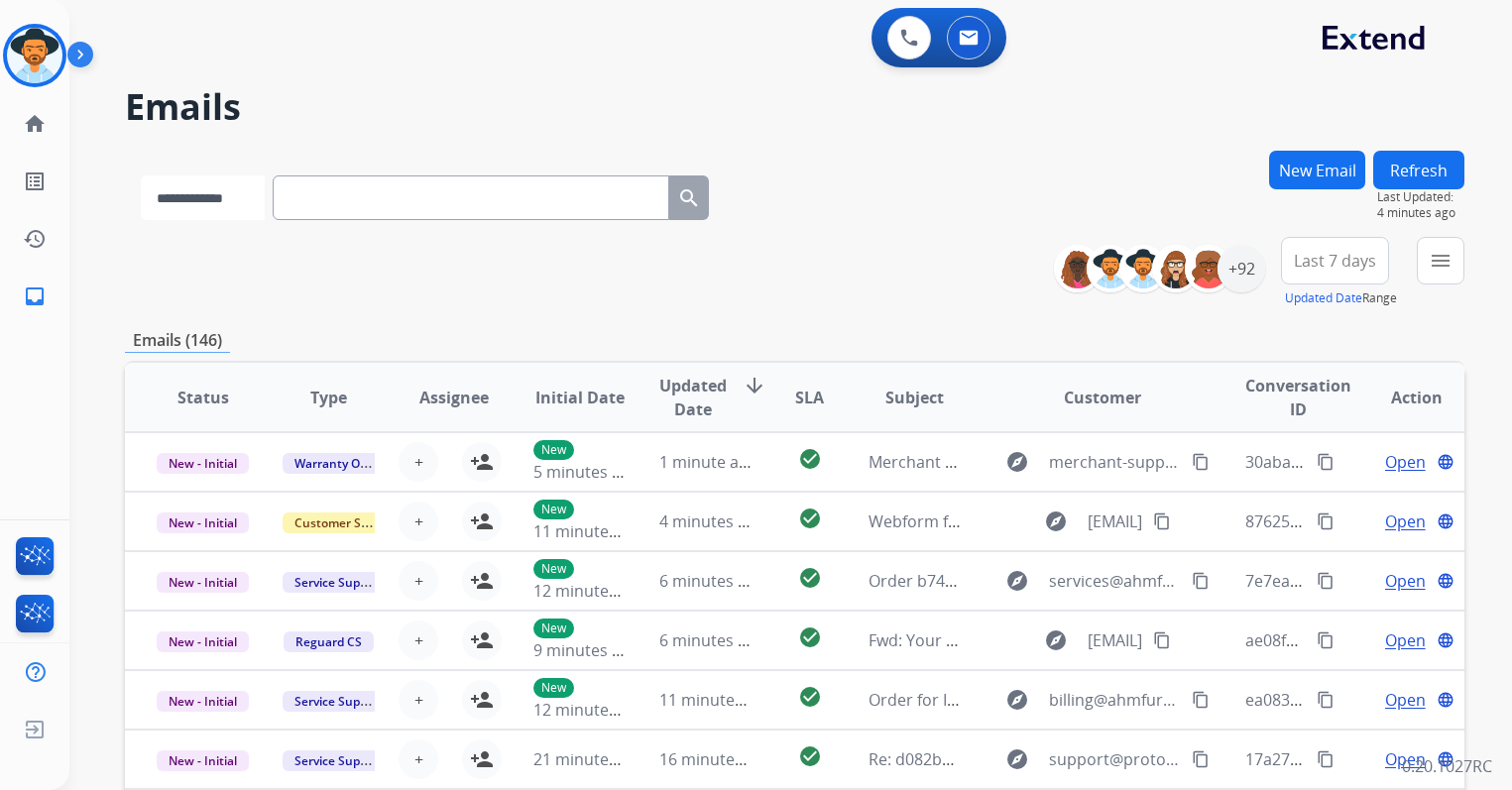 click on "**********" at bounding box center (202, 197) 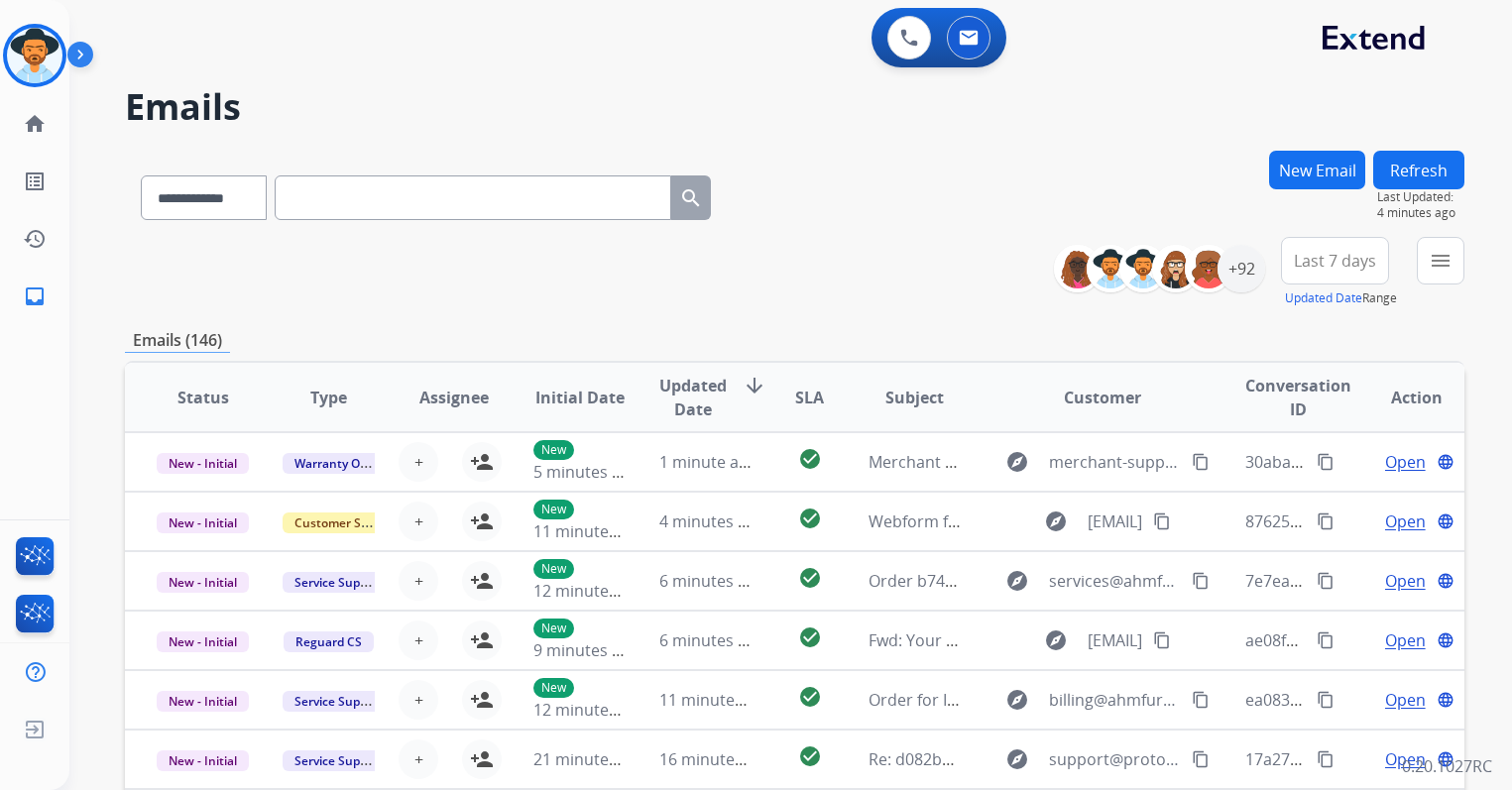 click on "Last 7 days" at bounding box center (1335, 261) 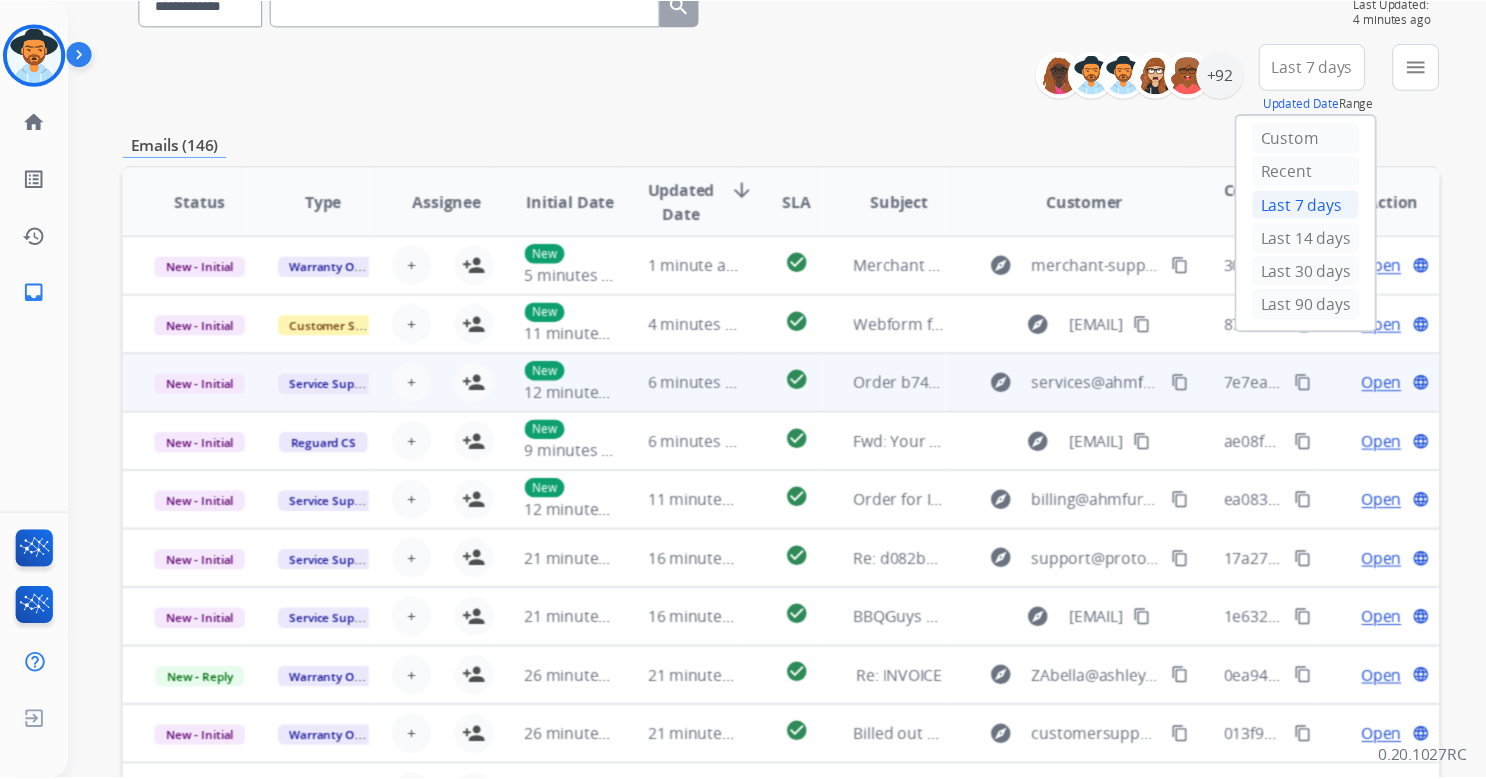 scroll, scrollTop: 0, scrollLeft: 0, axis: both 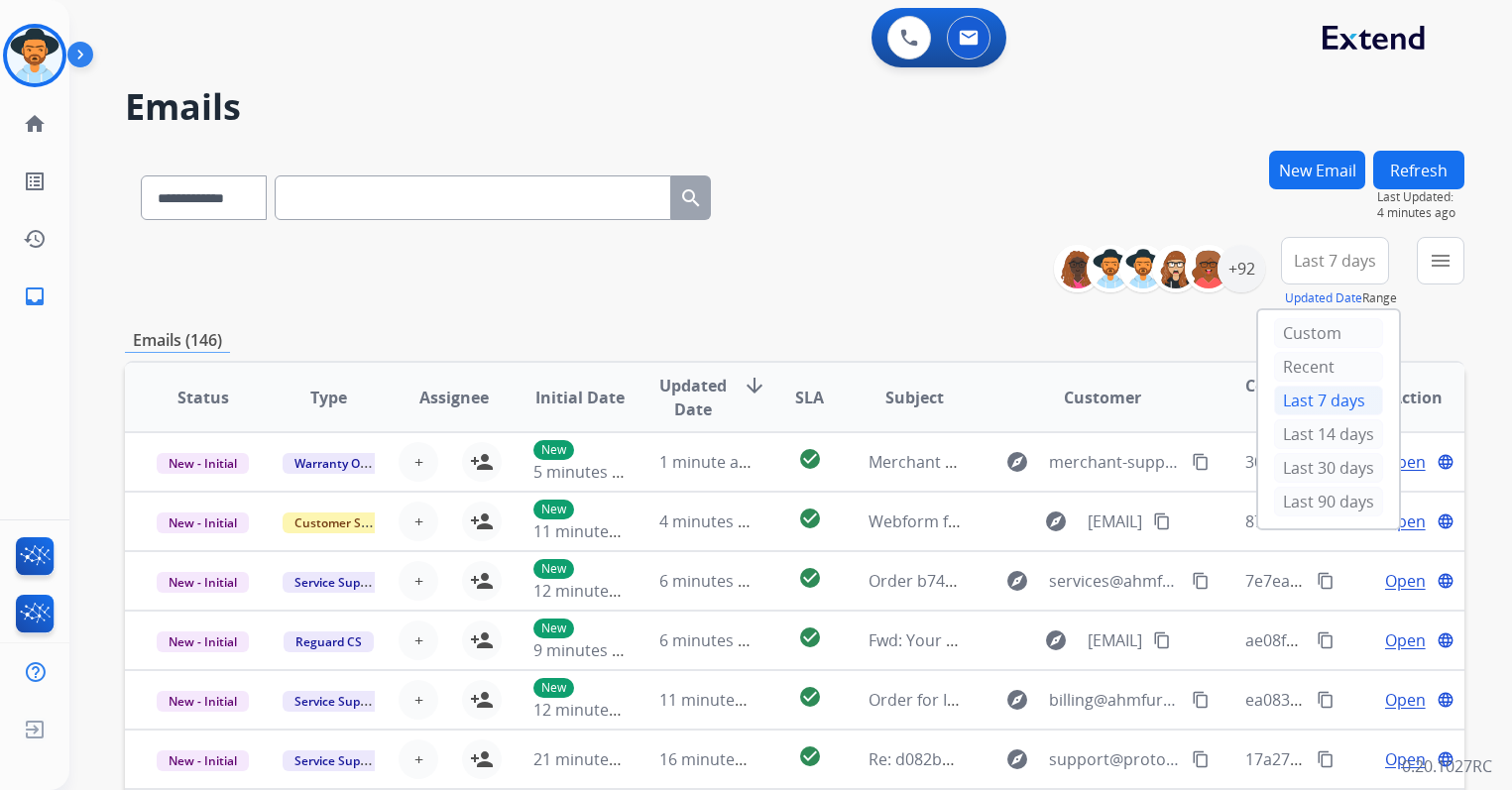click on "**********" at bounding box center [794, 273] 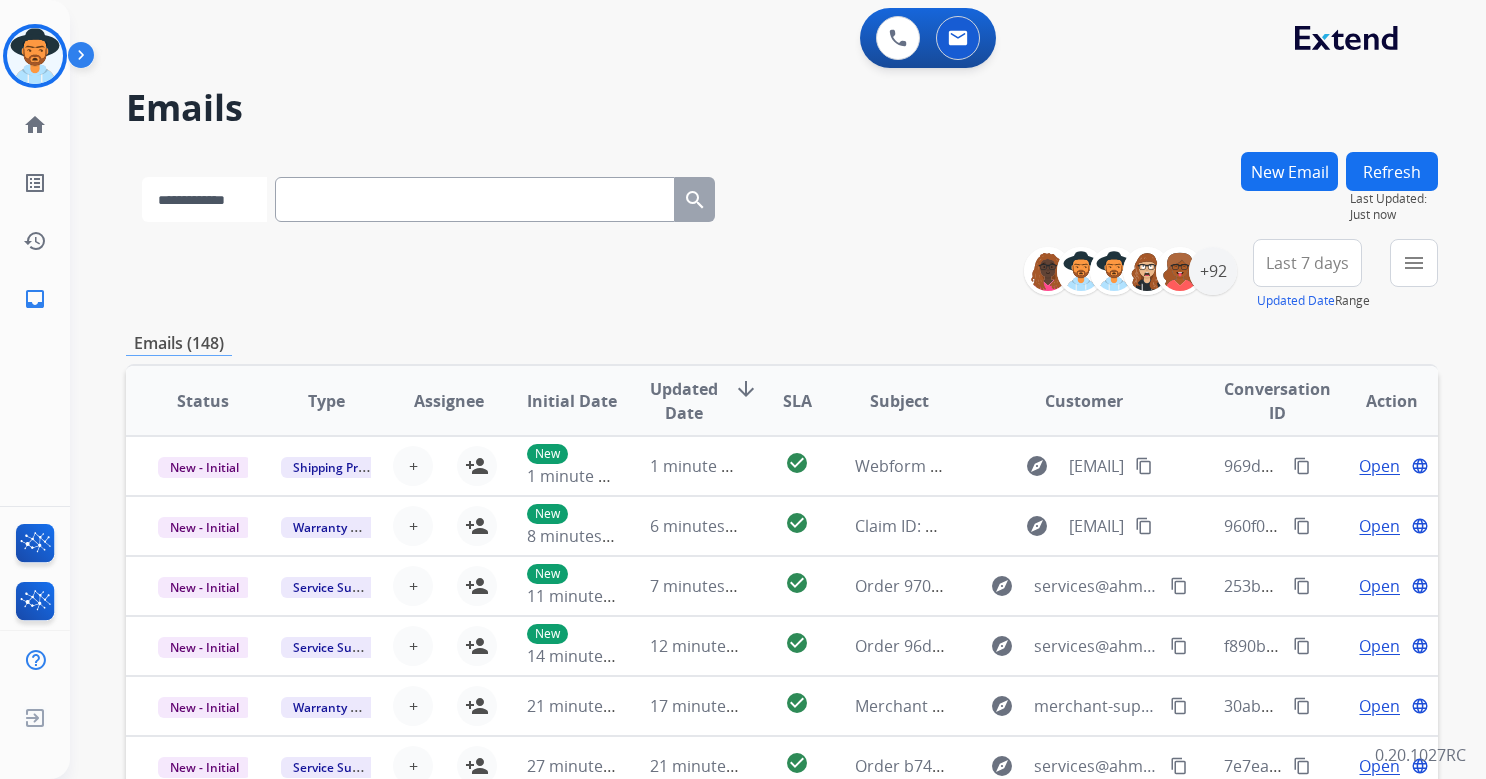 click on "**********" at bounding box center [204, 199] 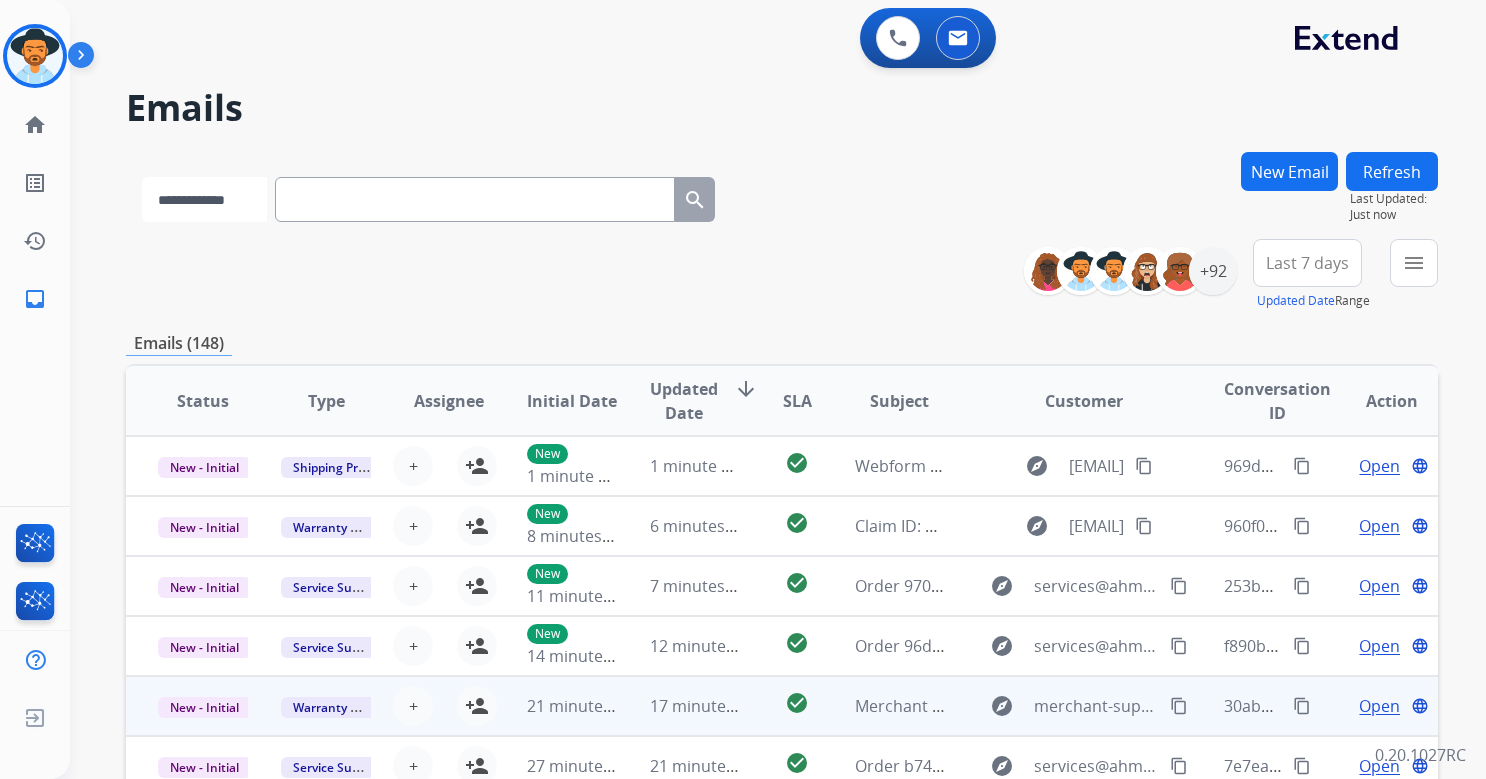 scroll, scrollTop: 2, scrollLeft: 0, axis: vertical 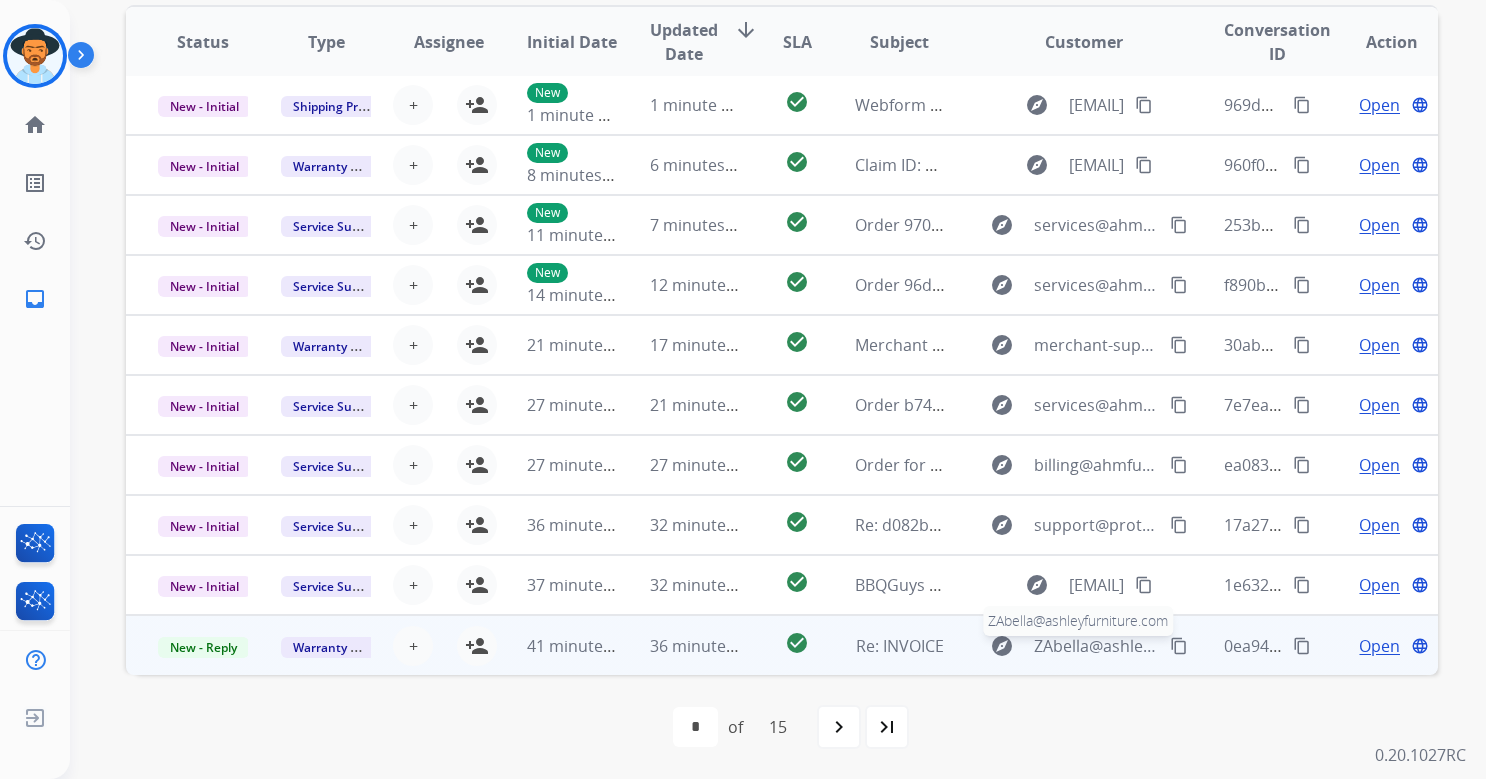 click on "ZAbella@ashleyfurniture.com" at bounding box center (1096, 646) 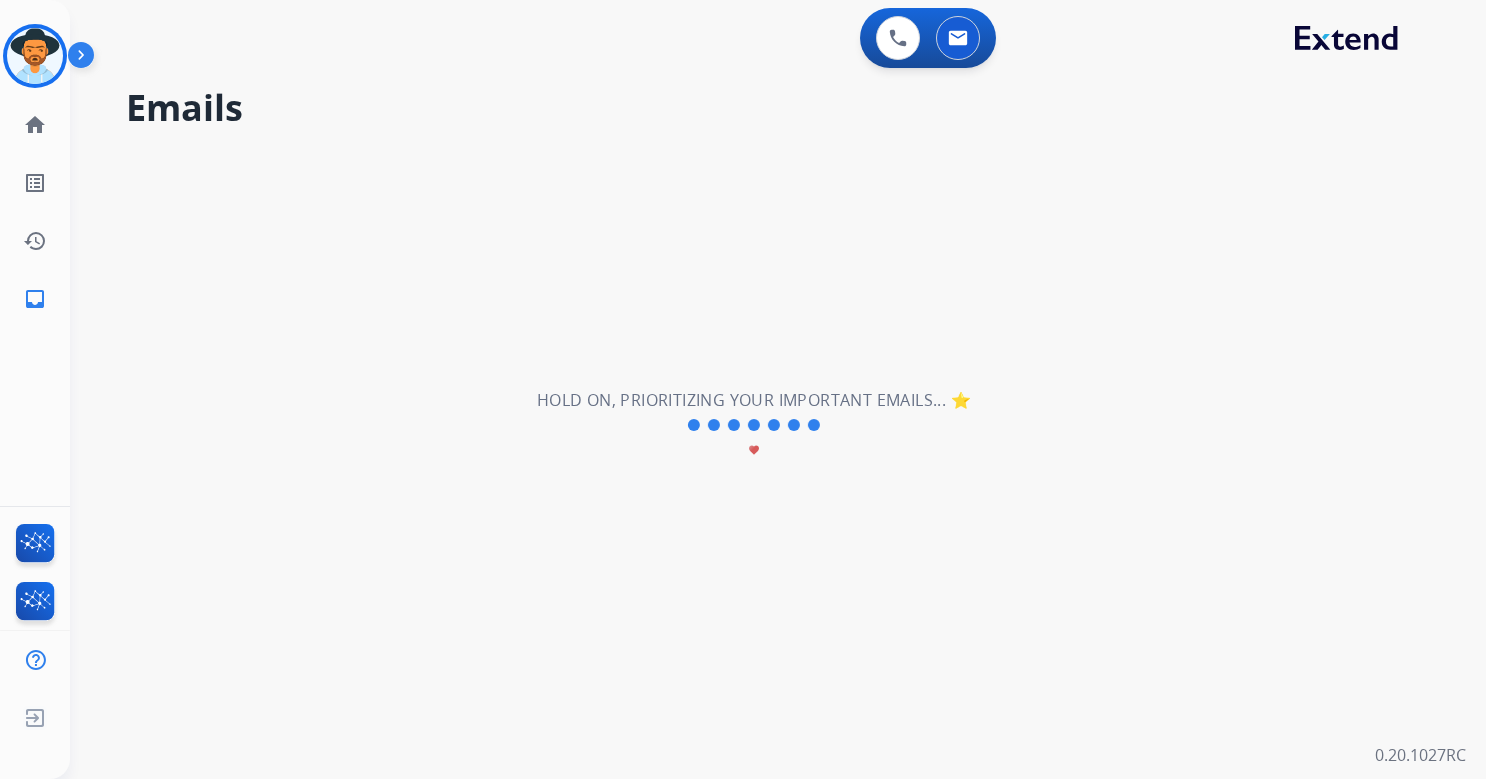 scroll, scrollTop: 0, scrollLeft: 0, axis: both 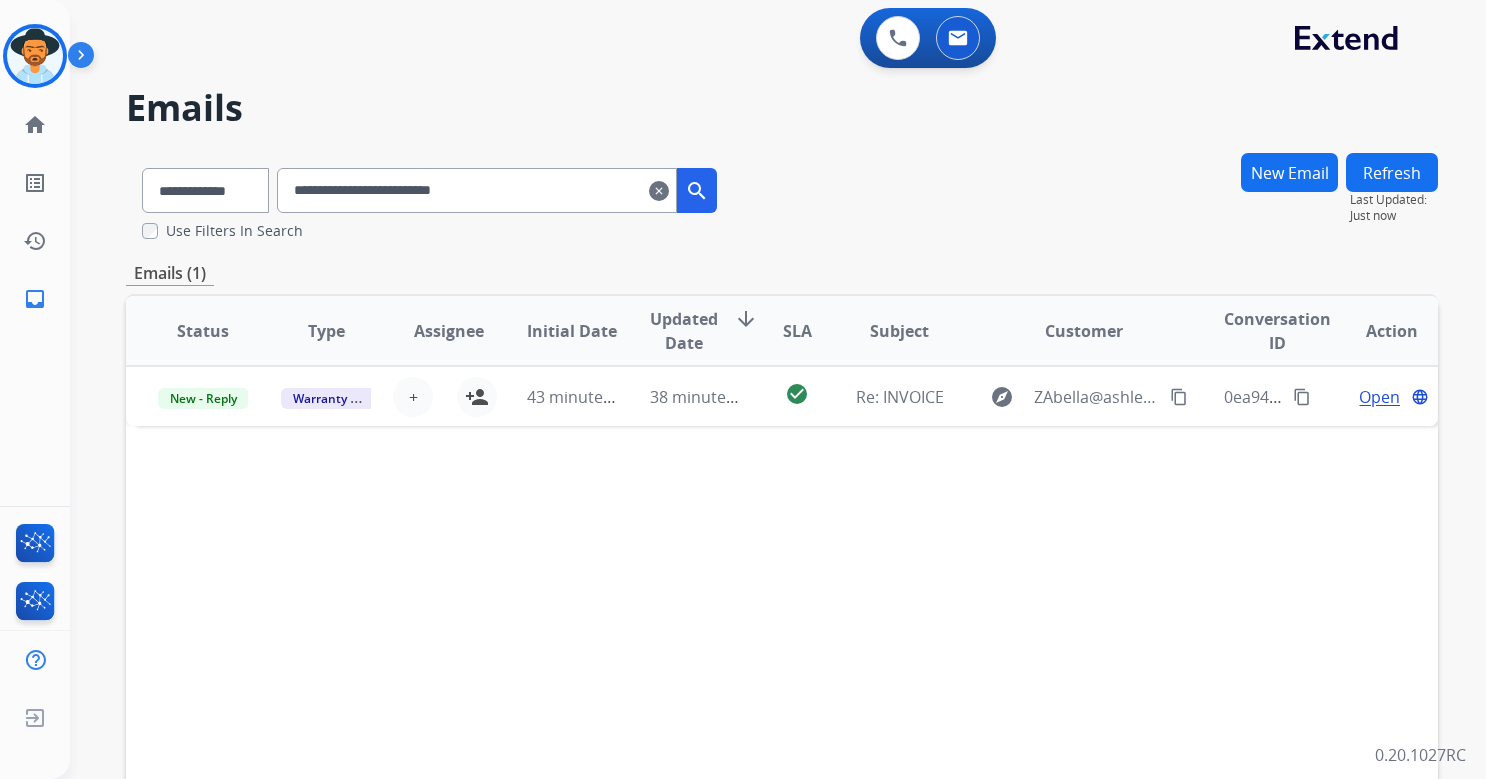 click on "clear" at bounding box center (659, 191) 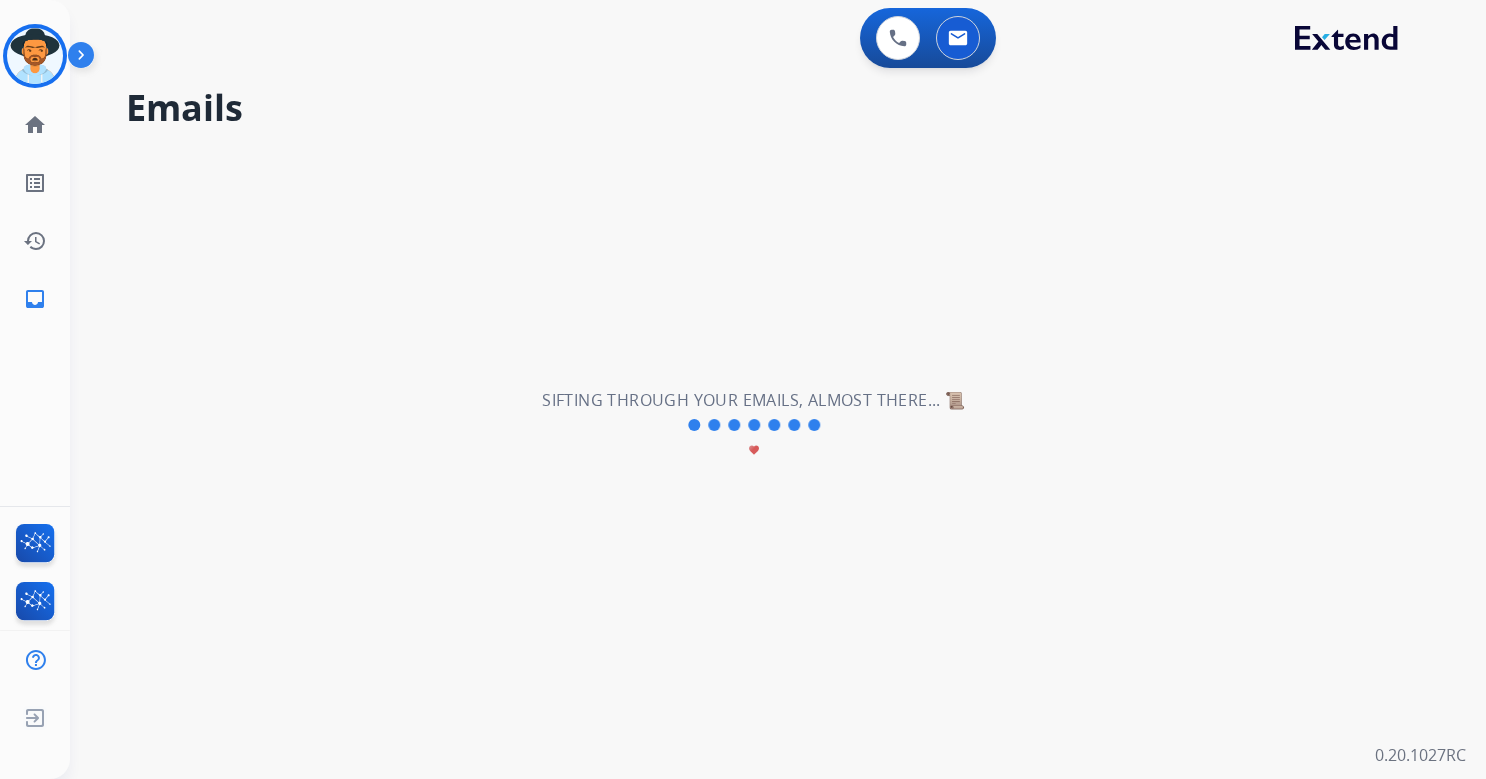 type 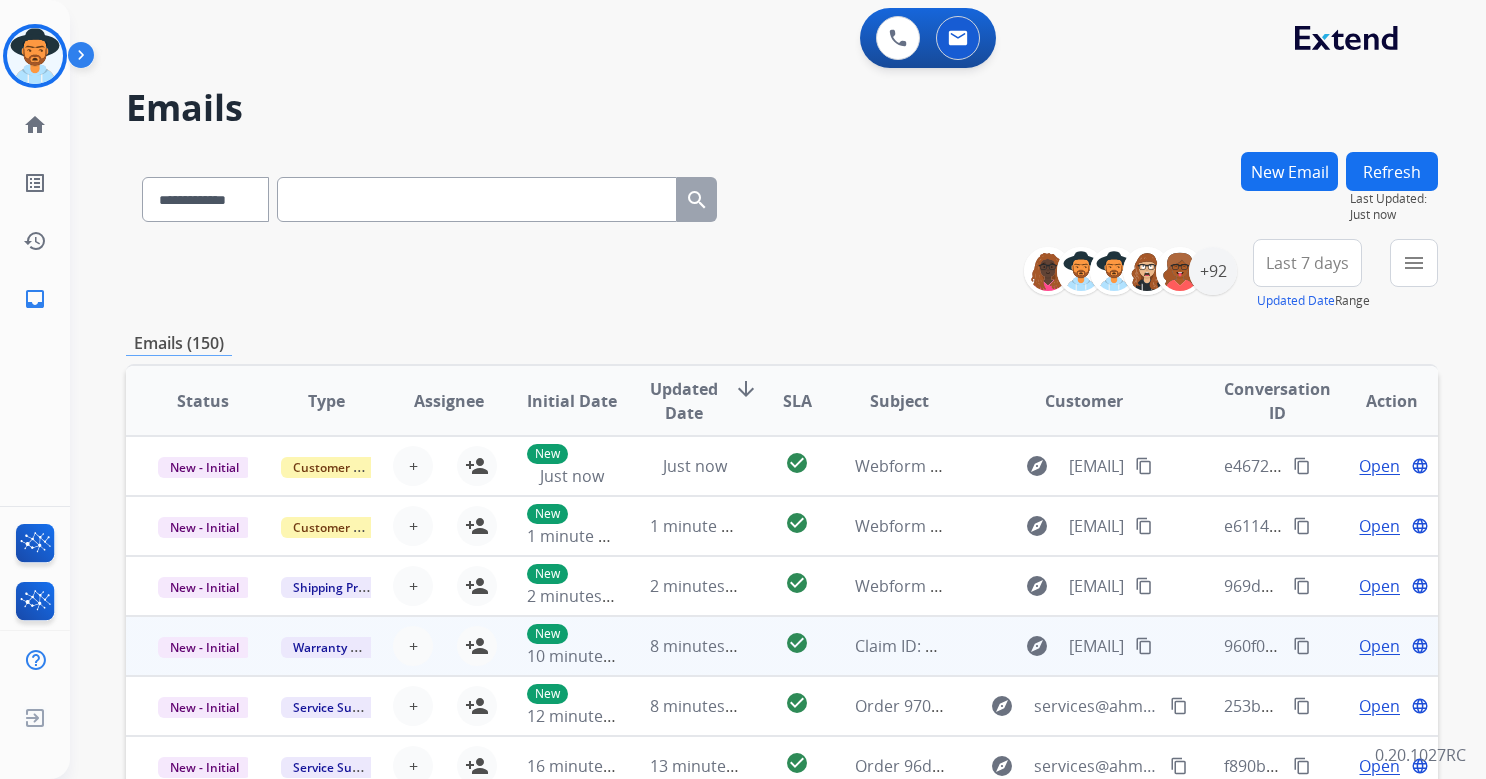 click on "Open" at bounding box center (1379, 646) 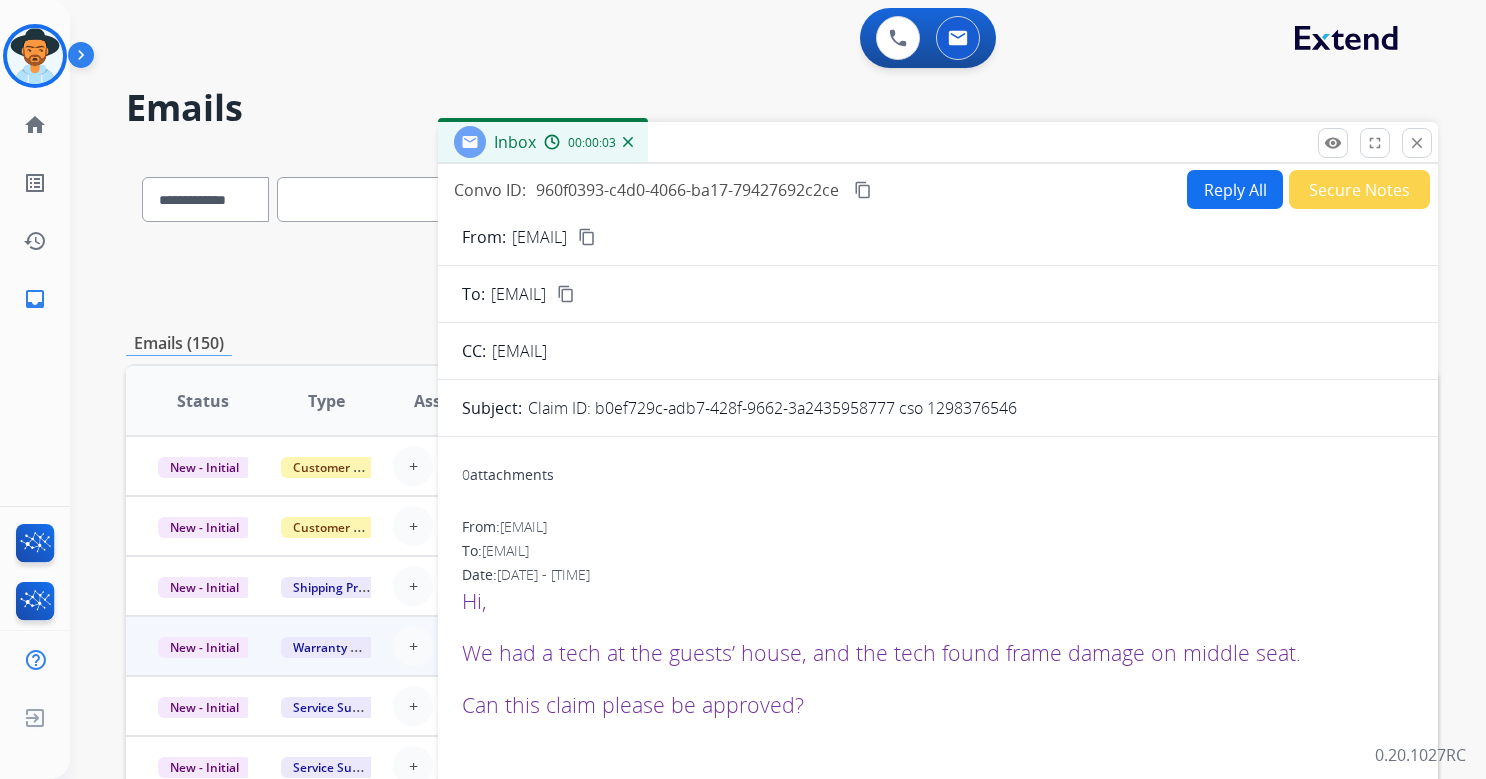 click on "0 Voice Interactions  0  Email Interactions" at bounding box center (766, 40) 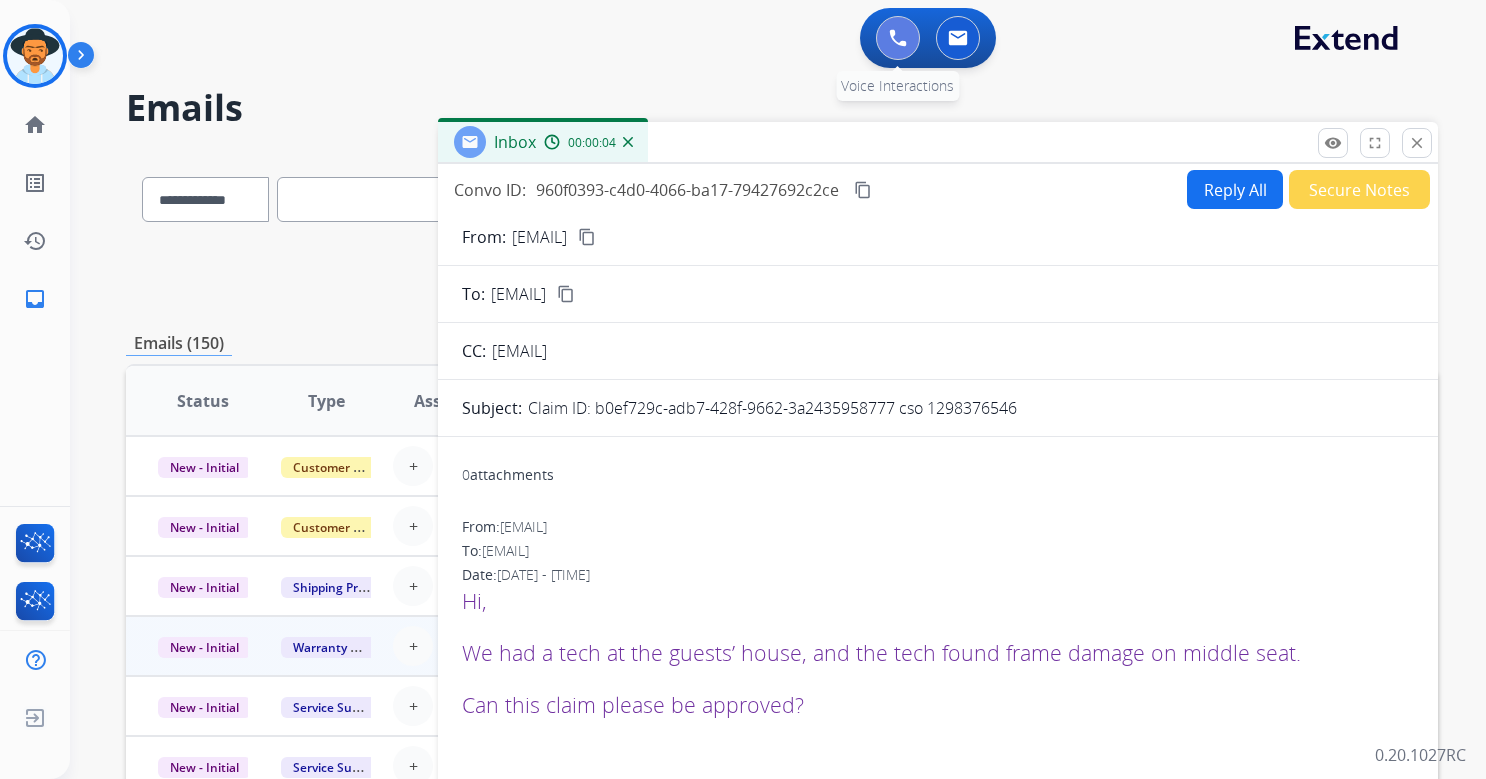 click at bounding box center [898, 38] 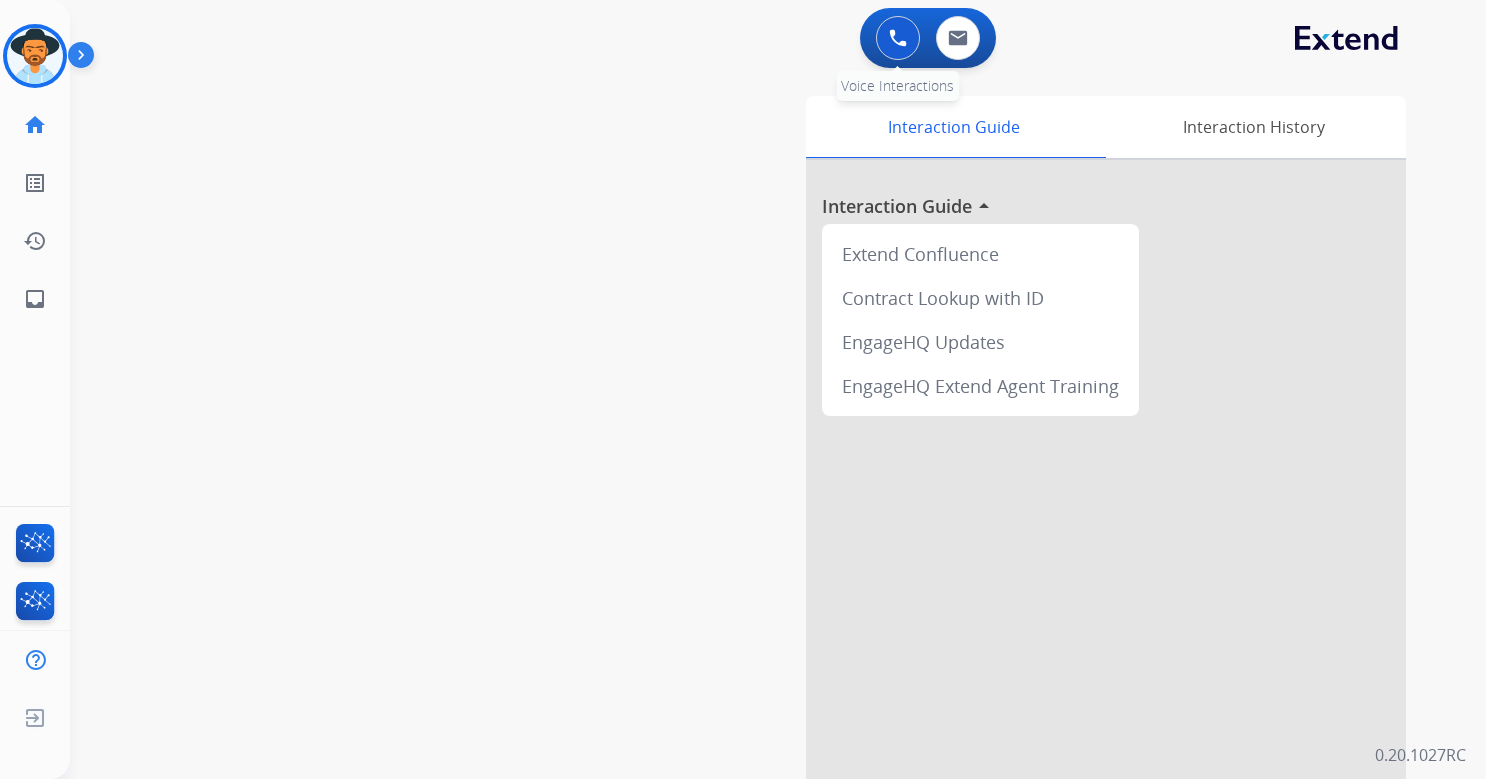 click at bounding box center [898, 38] 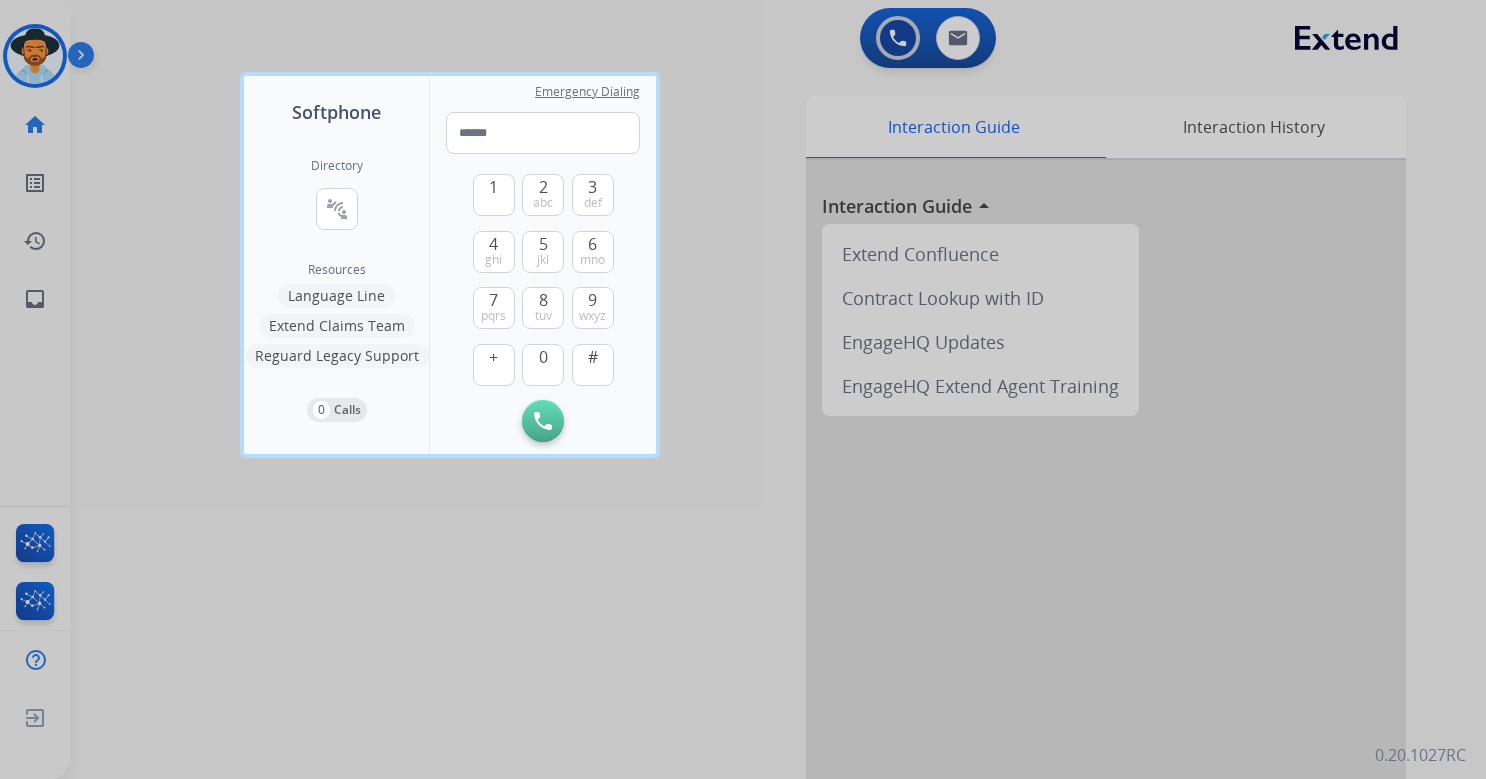 click at bounding box center (743, 389) 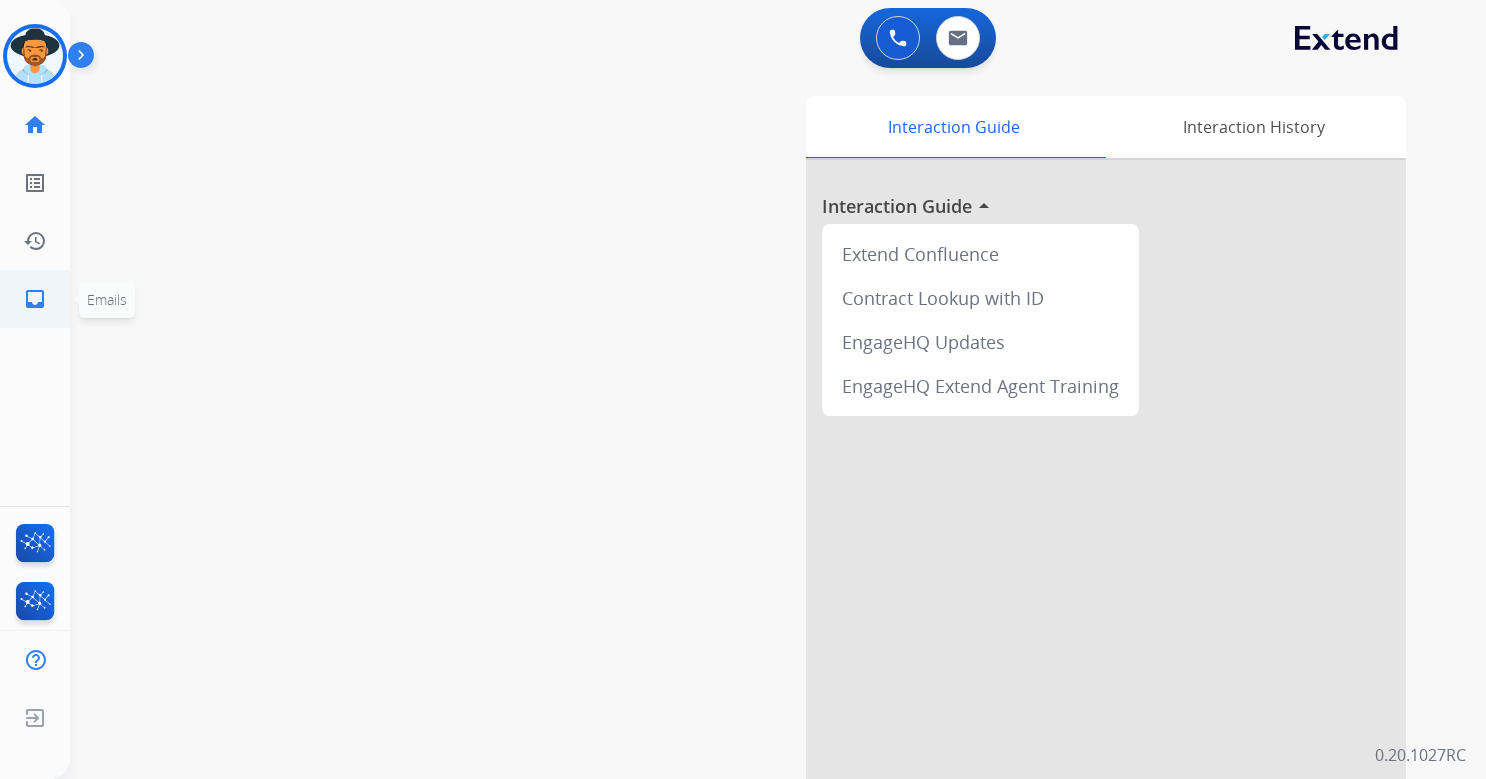 click on "inbox" 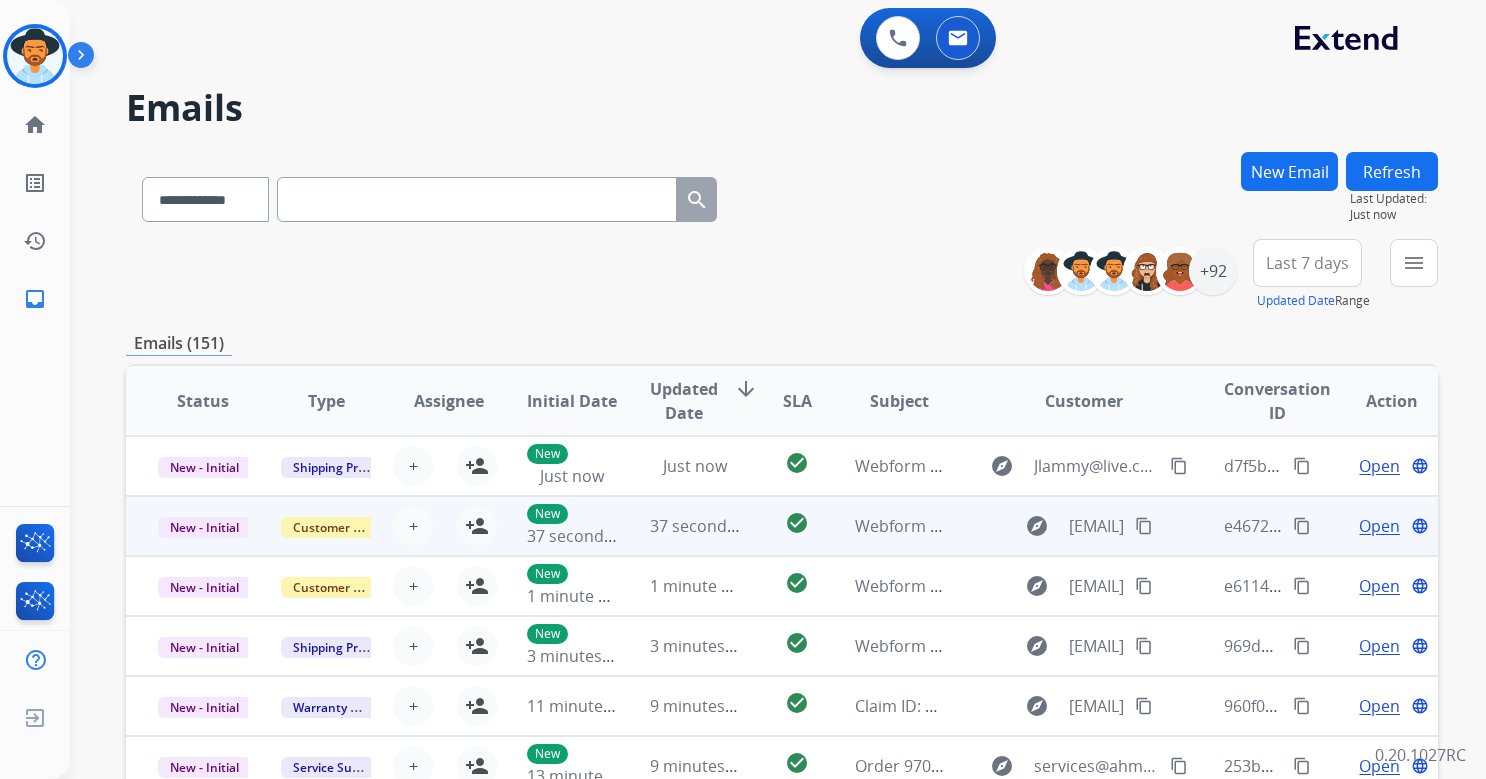 click on "Open" at bounding box center [1379, 526] 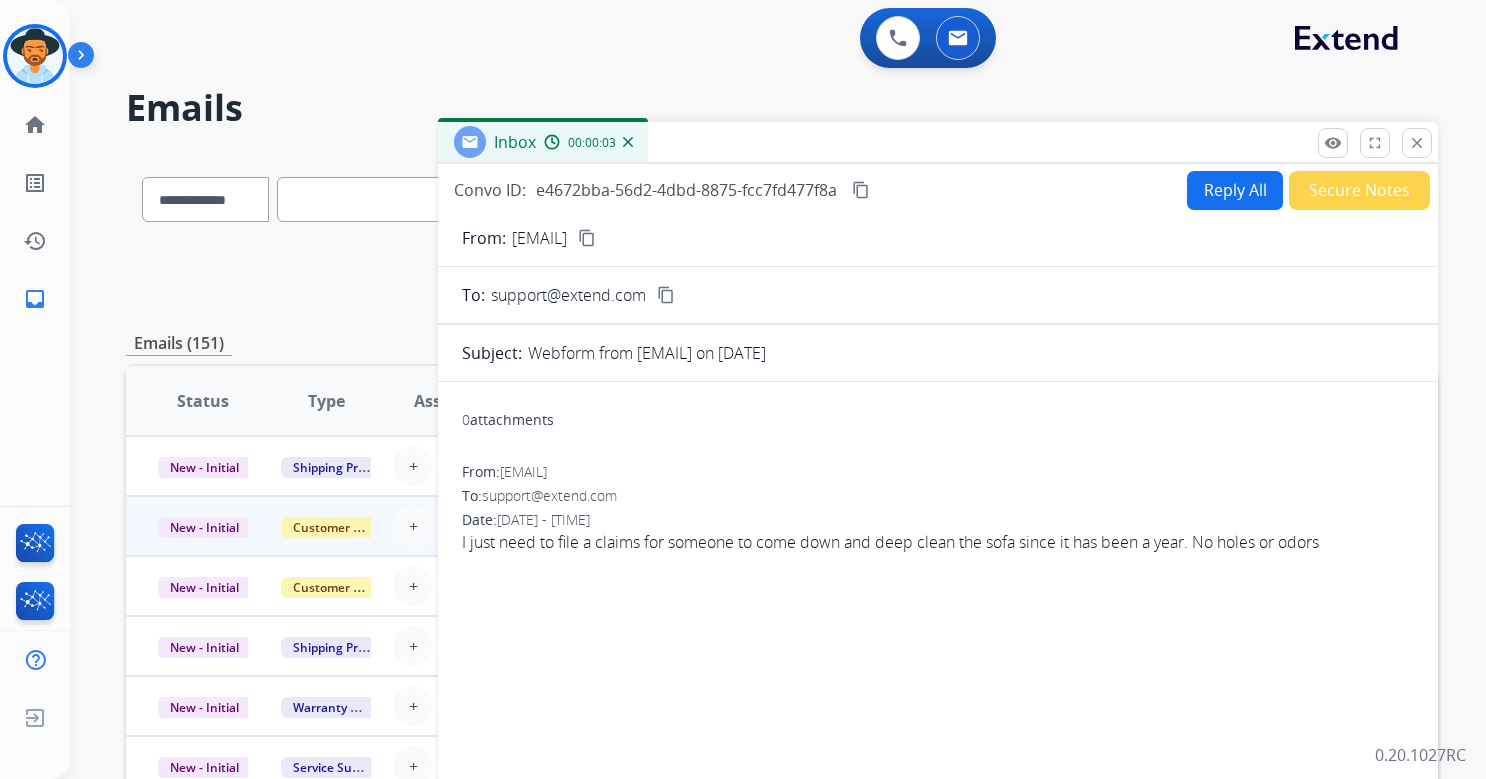 click on "Reply All" at bounding box center [1235, 190] 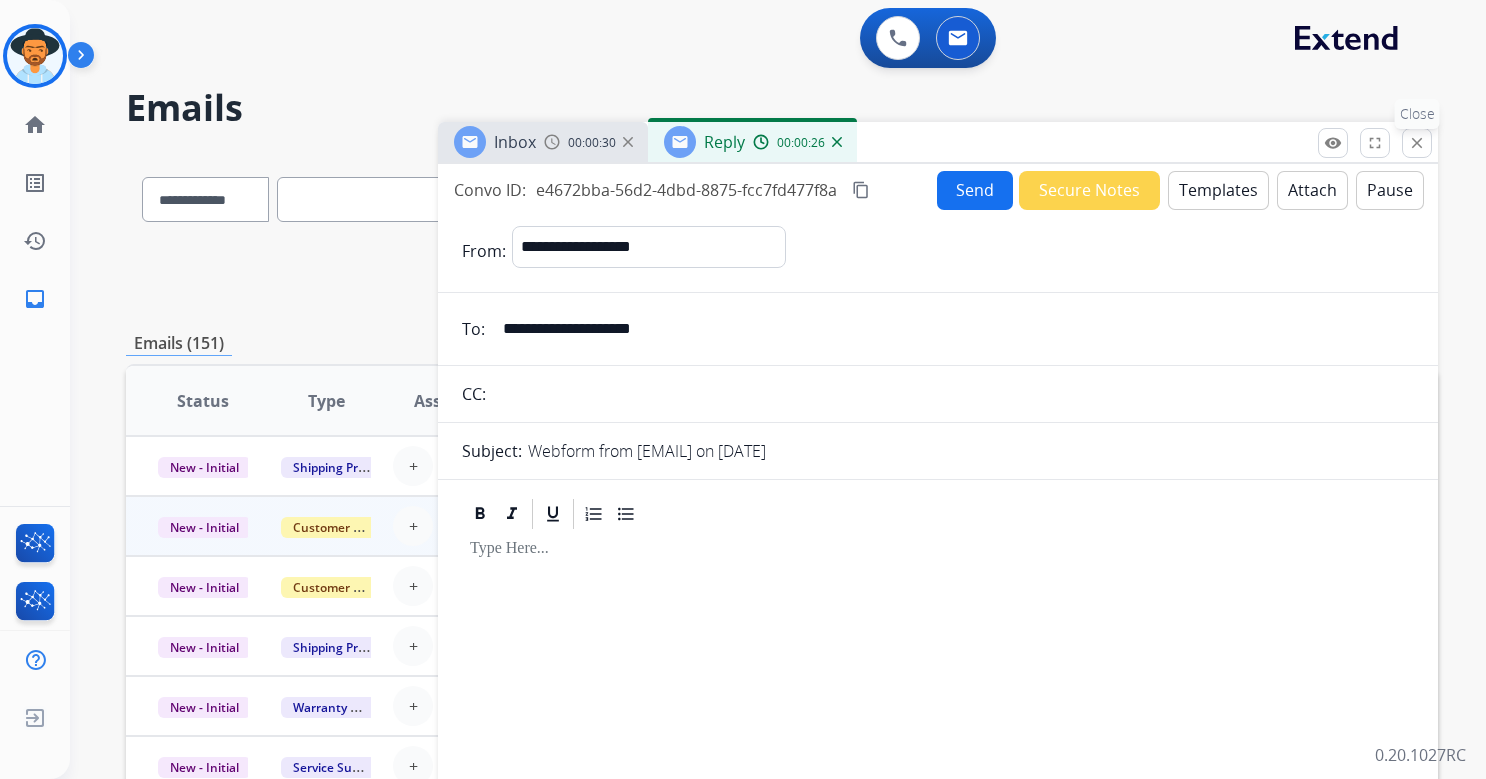 click on "close" at bounding box center (1417, 143) 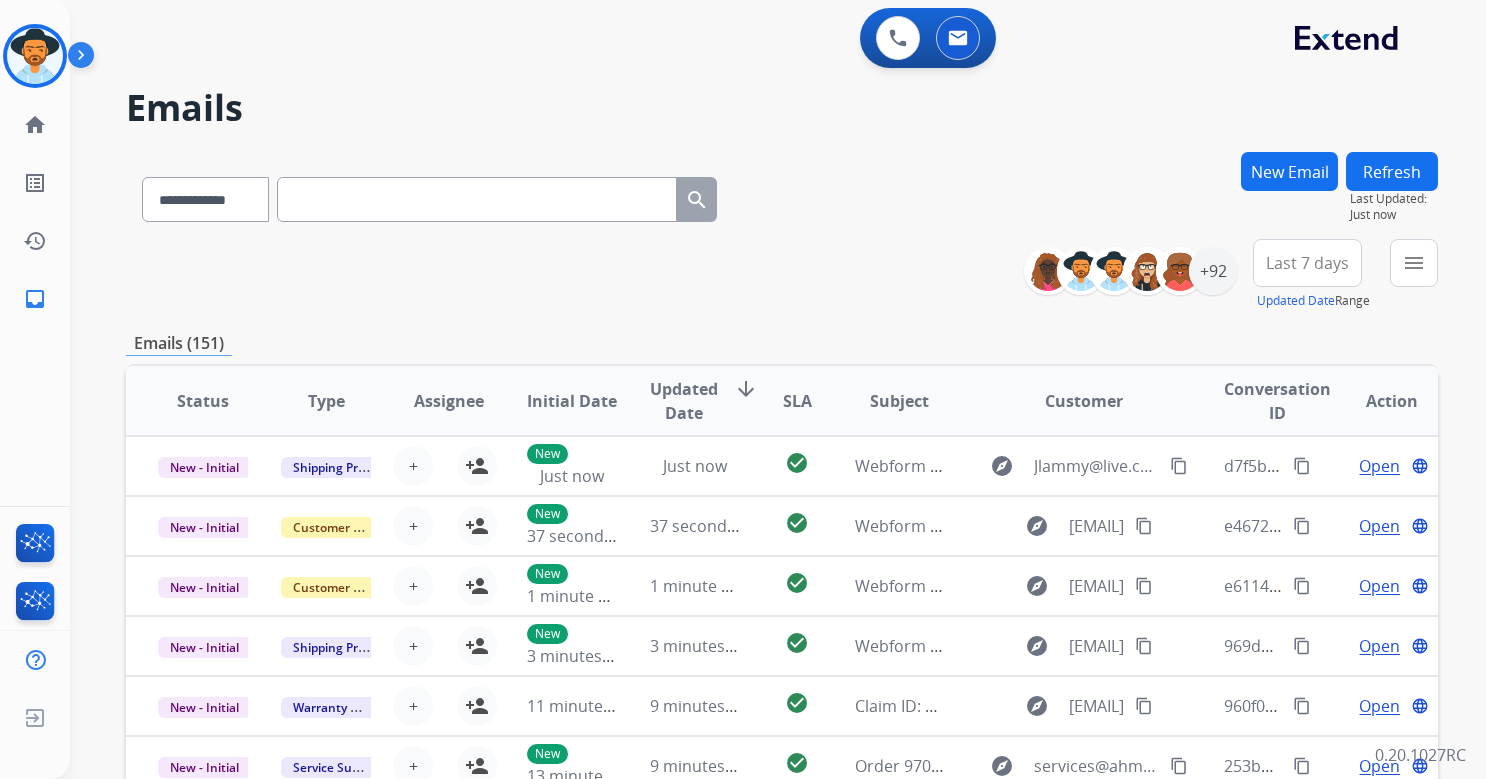 scroll, scrollTop: 2, scrollLeft: 0, axis: vertical 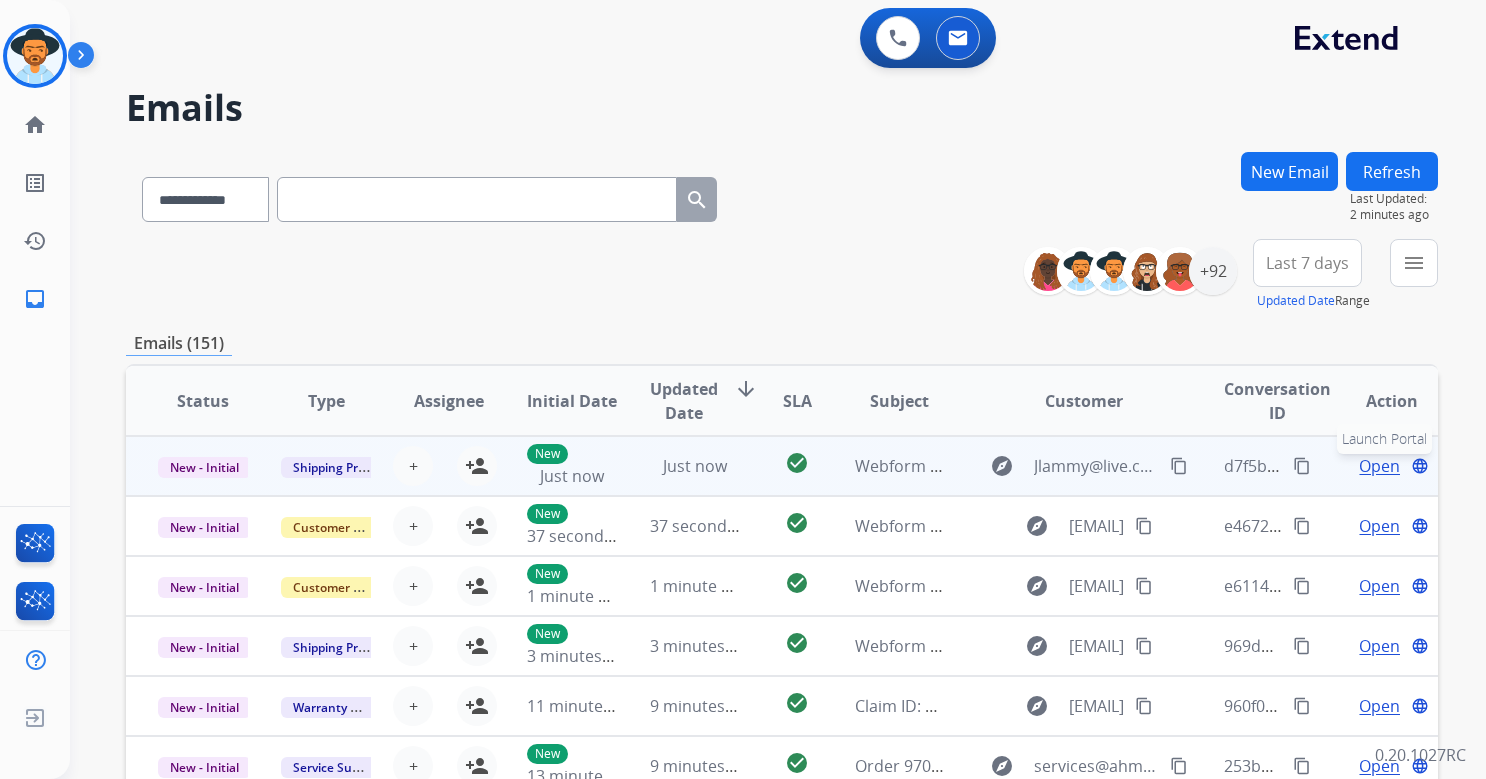 click on "language" at bounding box center [1420, 466] 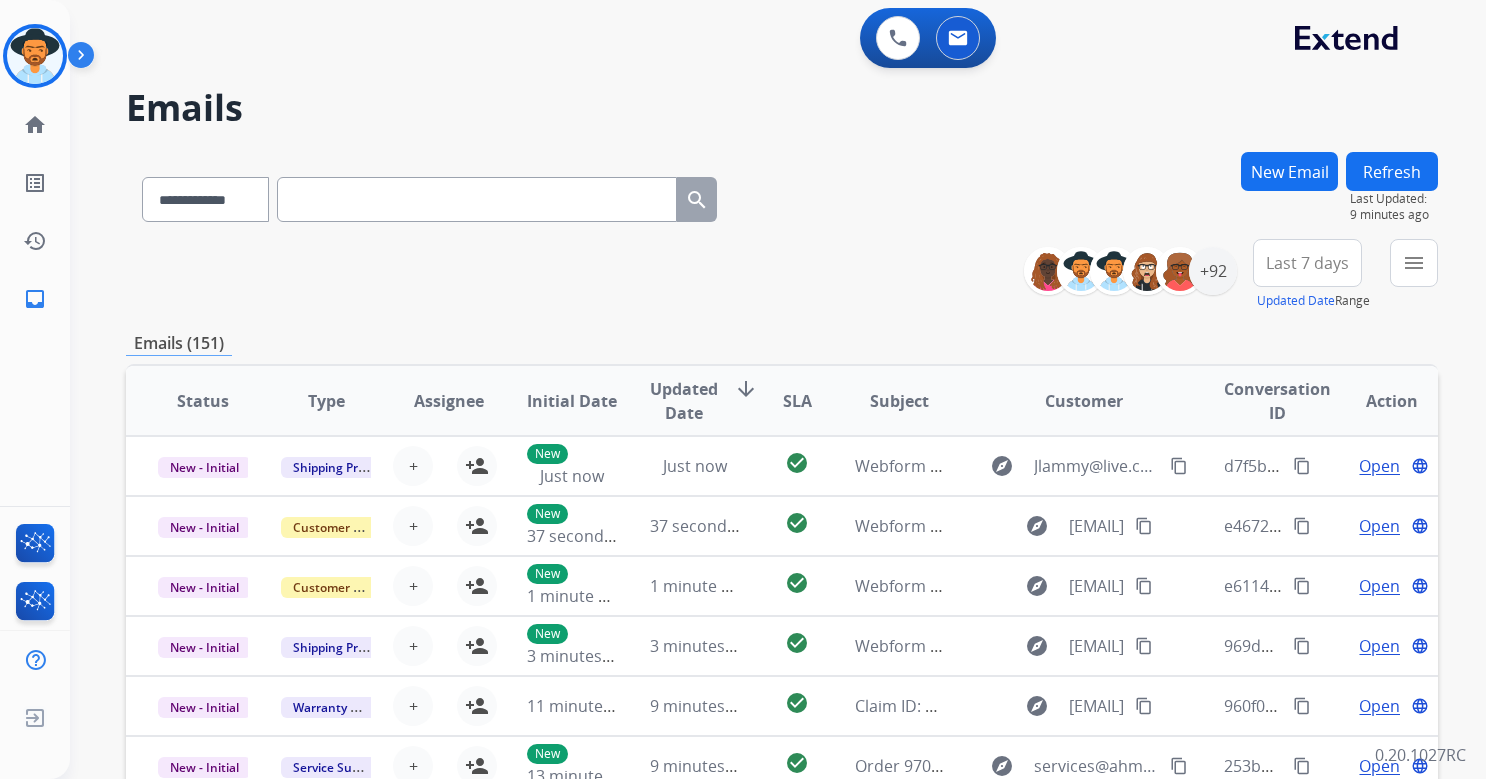 click on "**********" at bounding box center (782, 195) 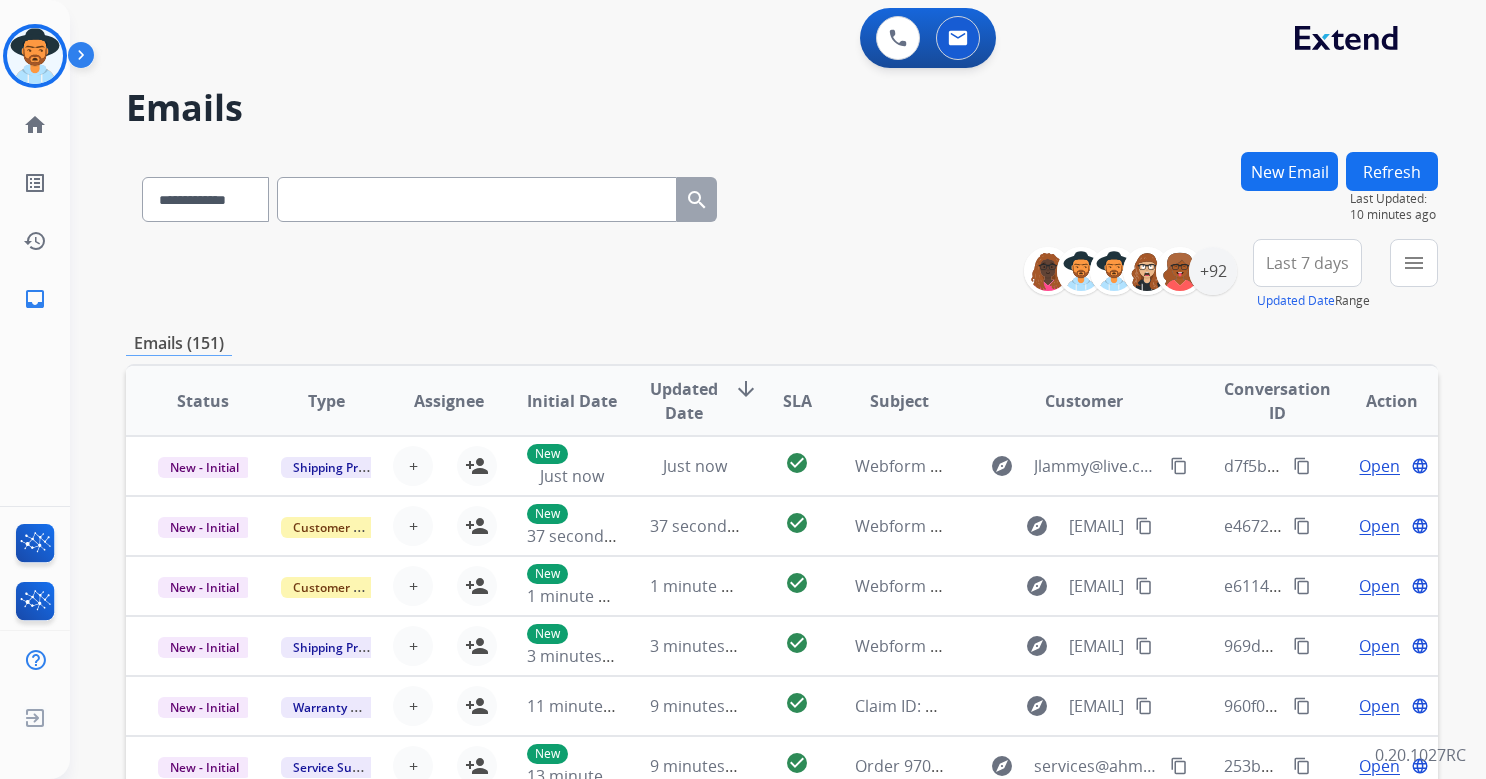 click on "**********" at bounding box center (782, 275) 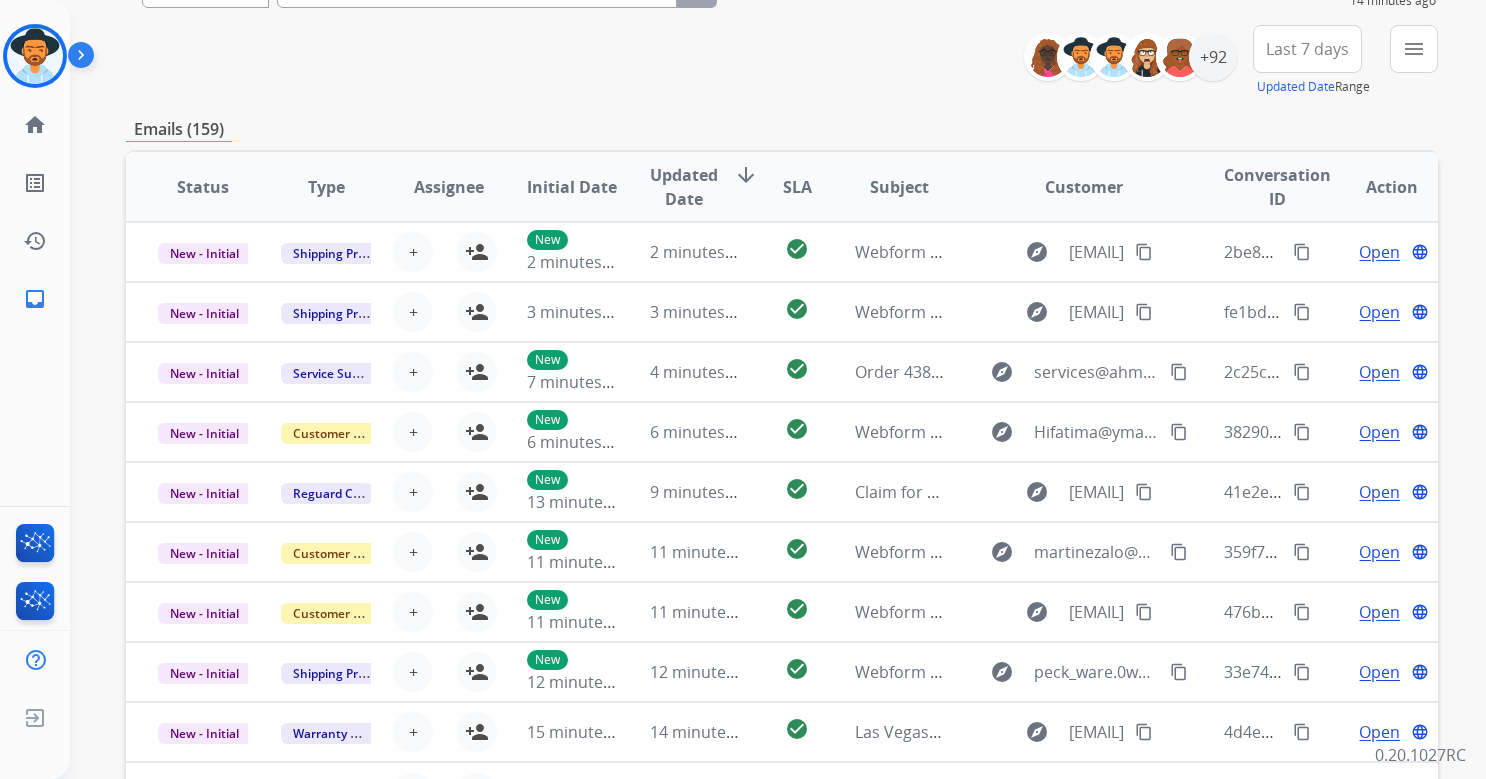 scroll, scrollTop: 0, scrollLeft: 0, axis: both 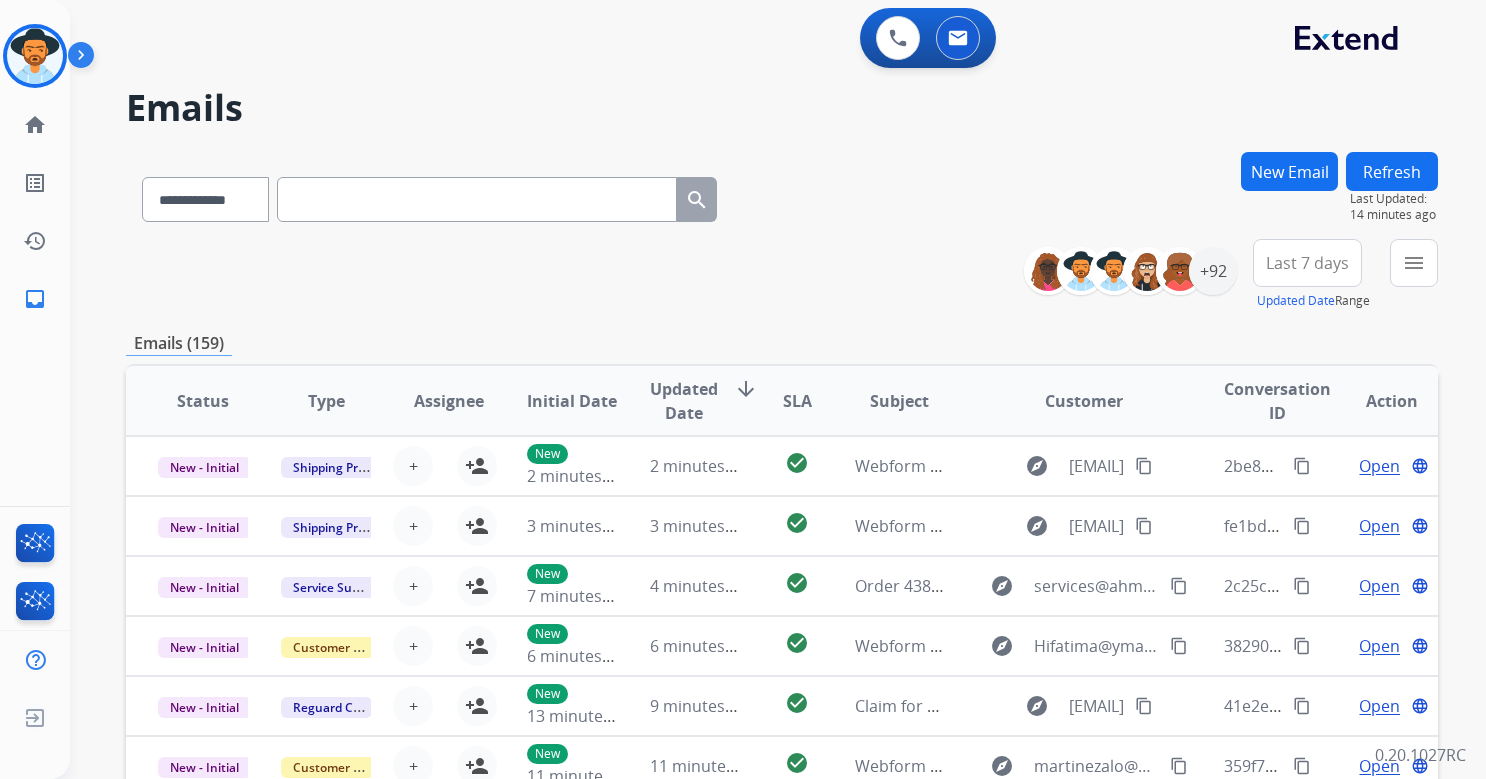 click at bounding box center (85, 59) 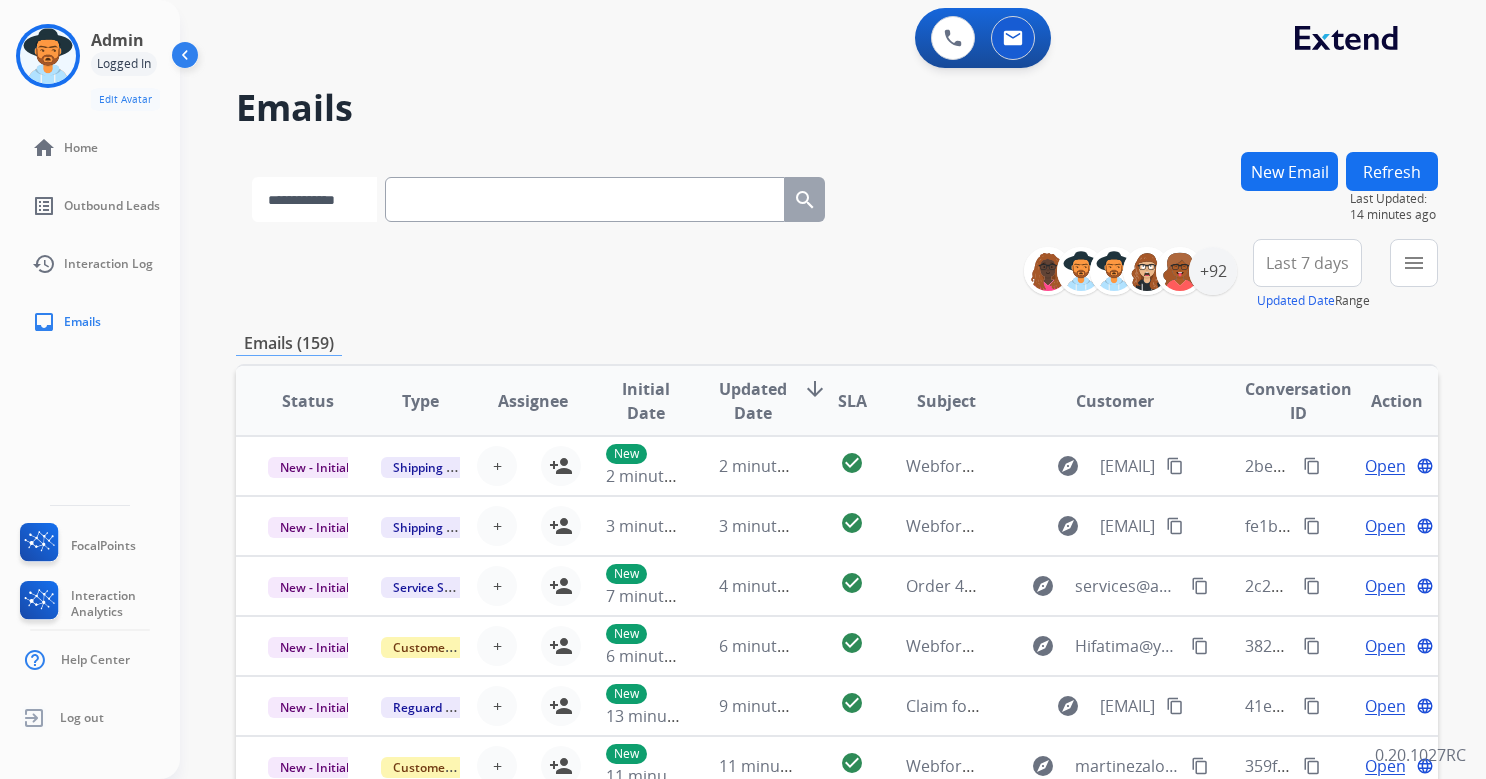 click on "**********" at bounding box center (314, 199) 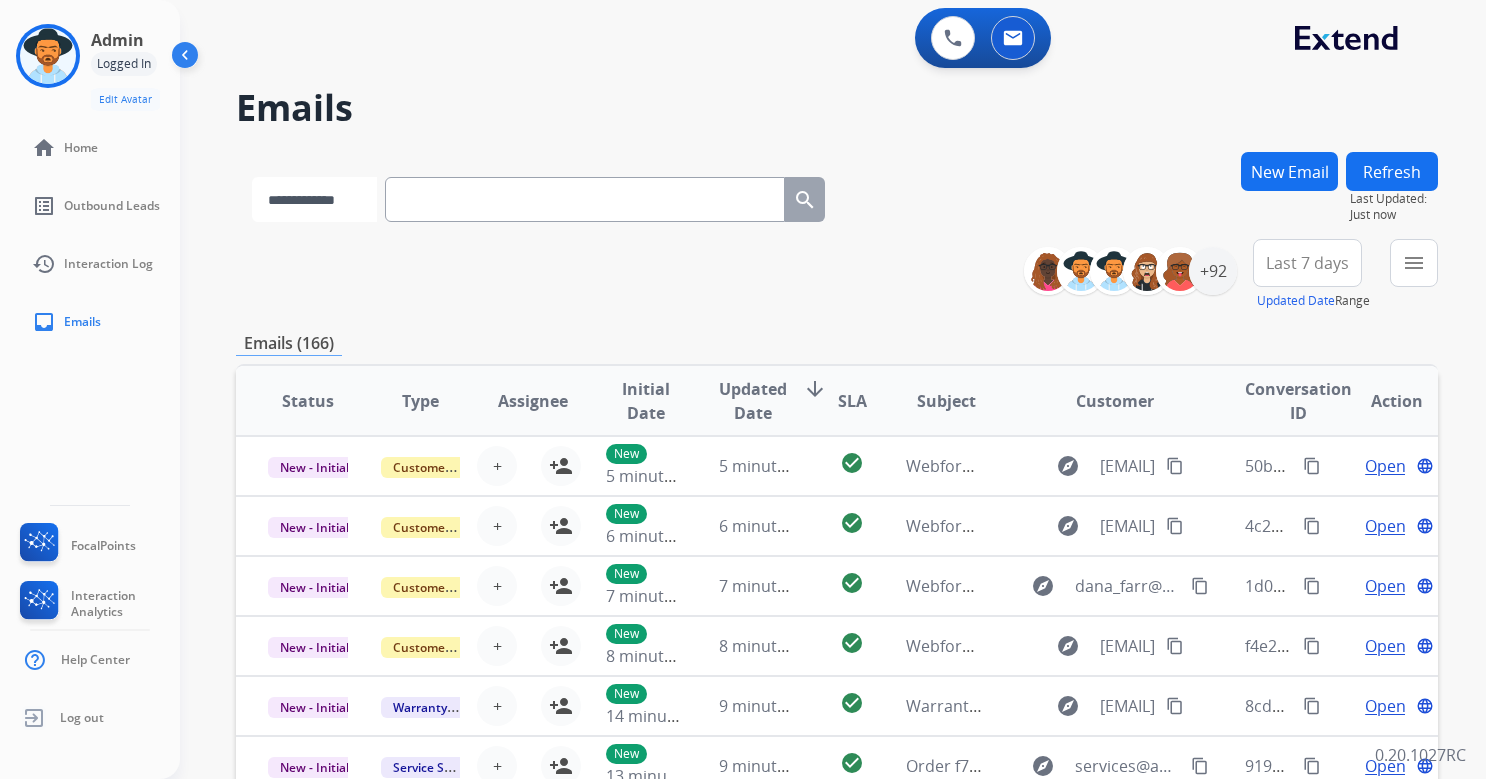 click on "**********" at bounding box center [314, 199] 